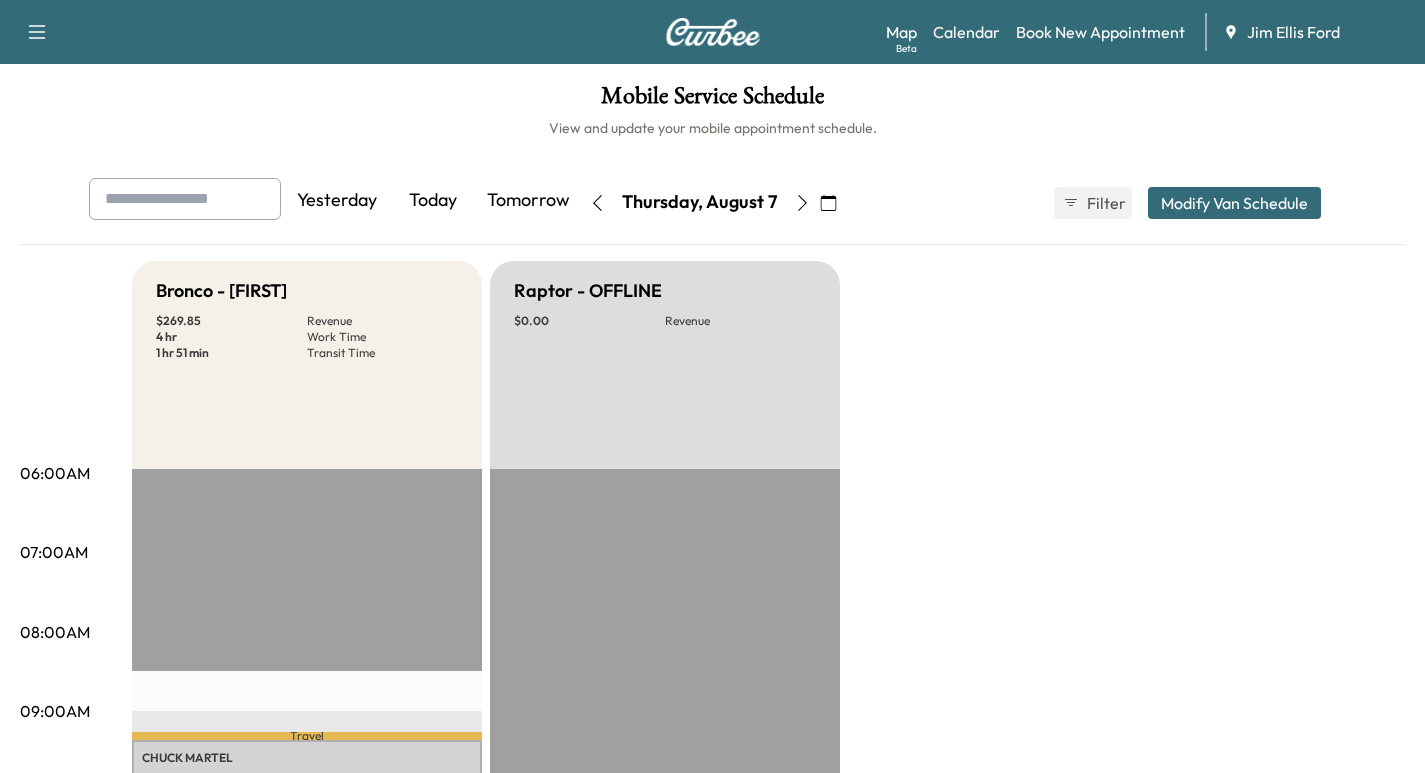 scroll, scrollTop: 0, scrollLeft: 0, axis: both 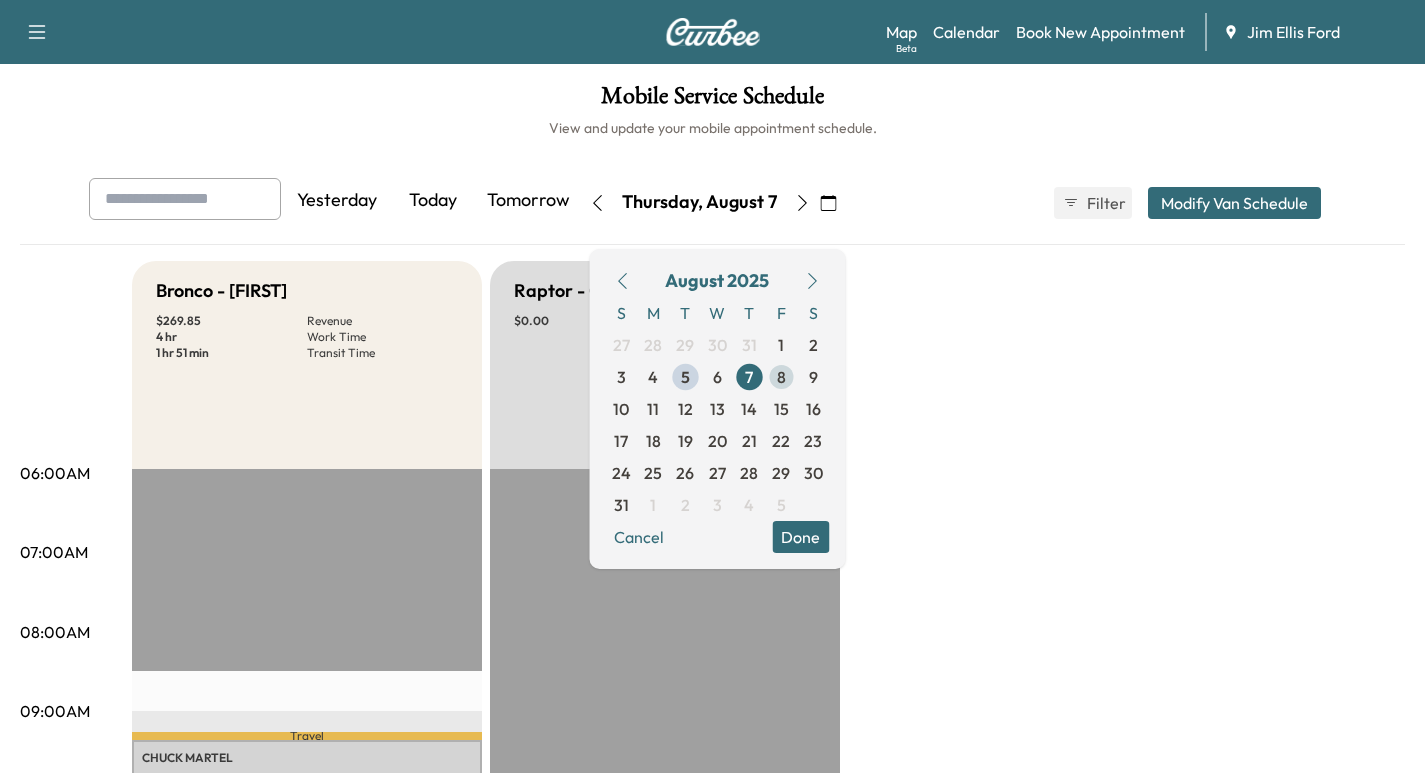 click on "8" at bounding box center [781, 377] 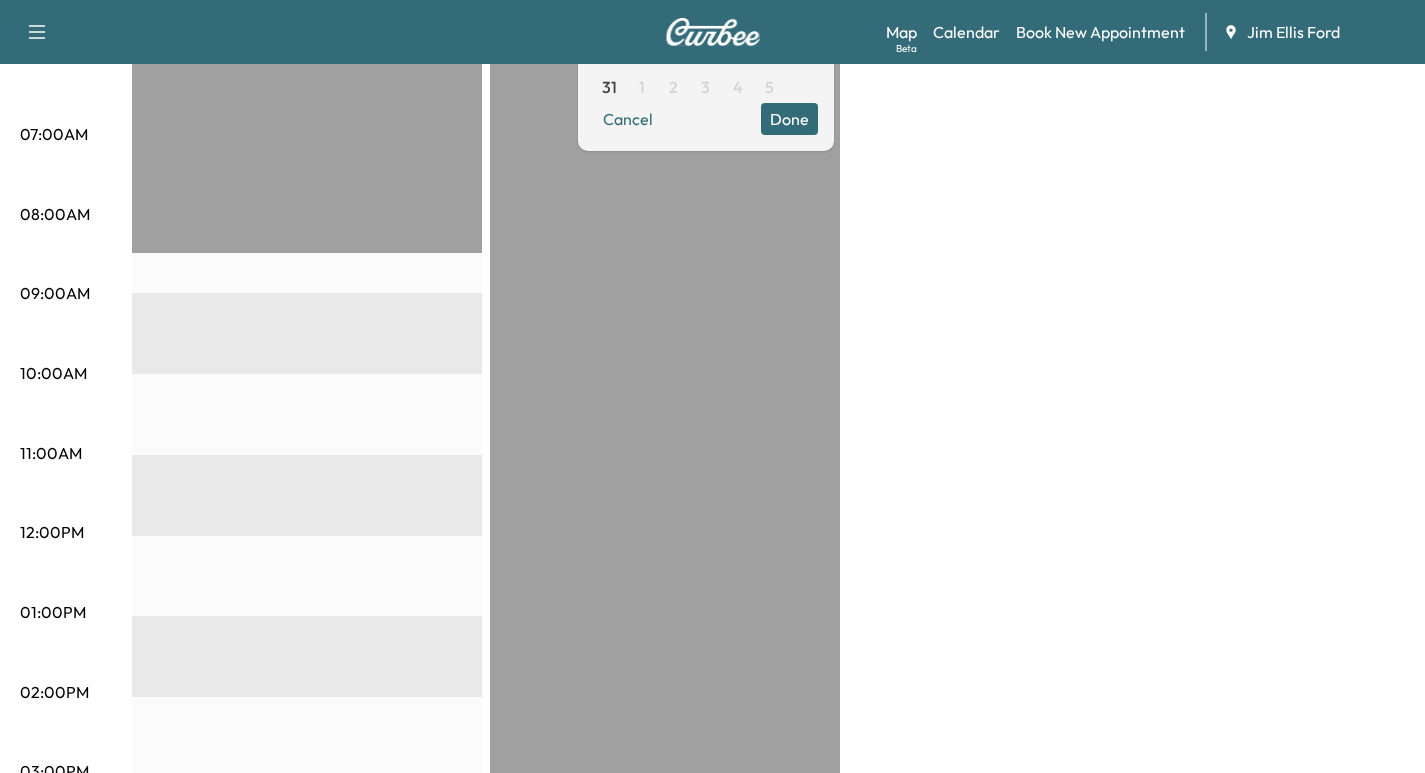 scroll, scrollTop: 24, scrollLeft: 0, axis: vertical 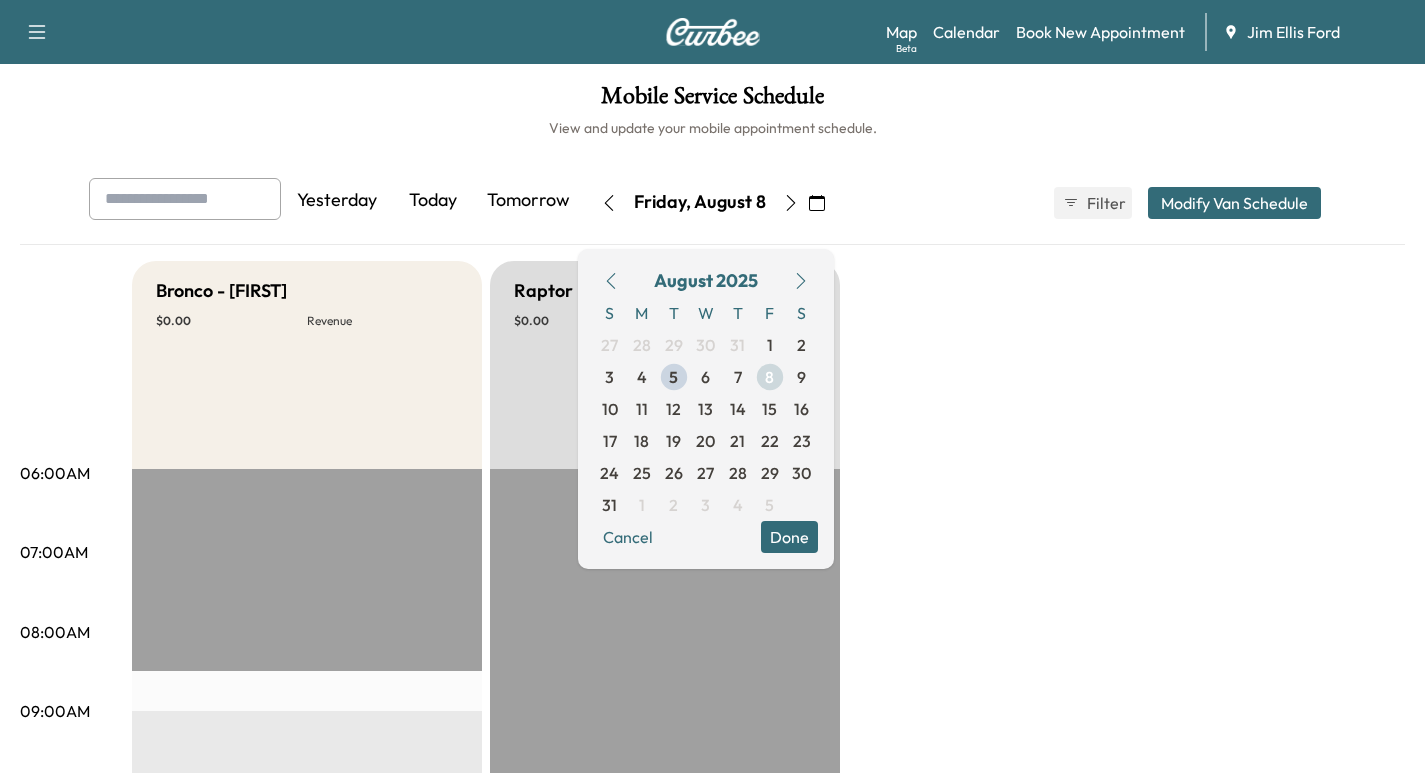 click on "8" at bounding box center (769, 377) 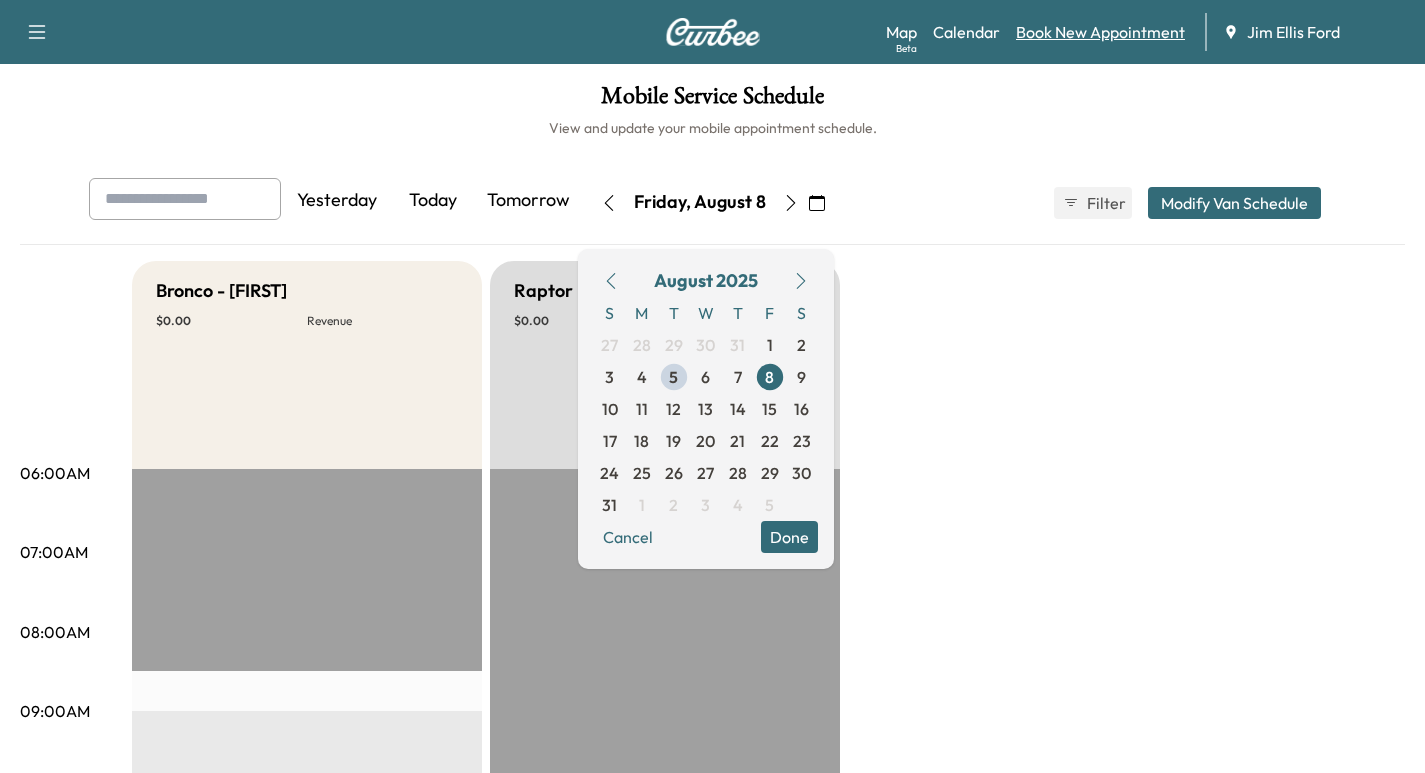 click on "Book New Appointment" at bounding box center [1100, 32] 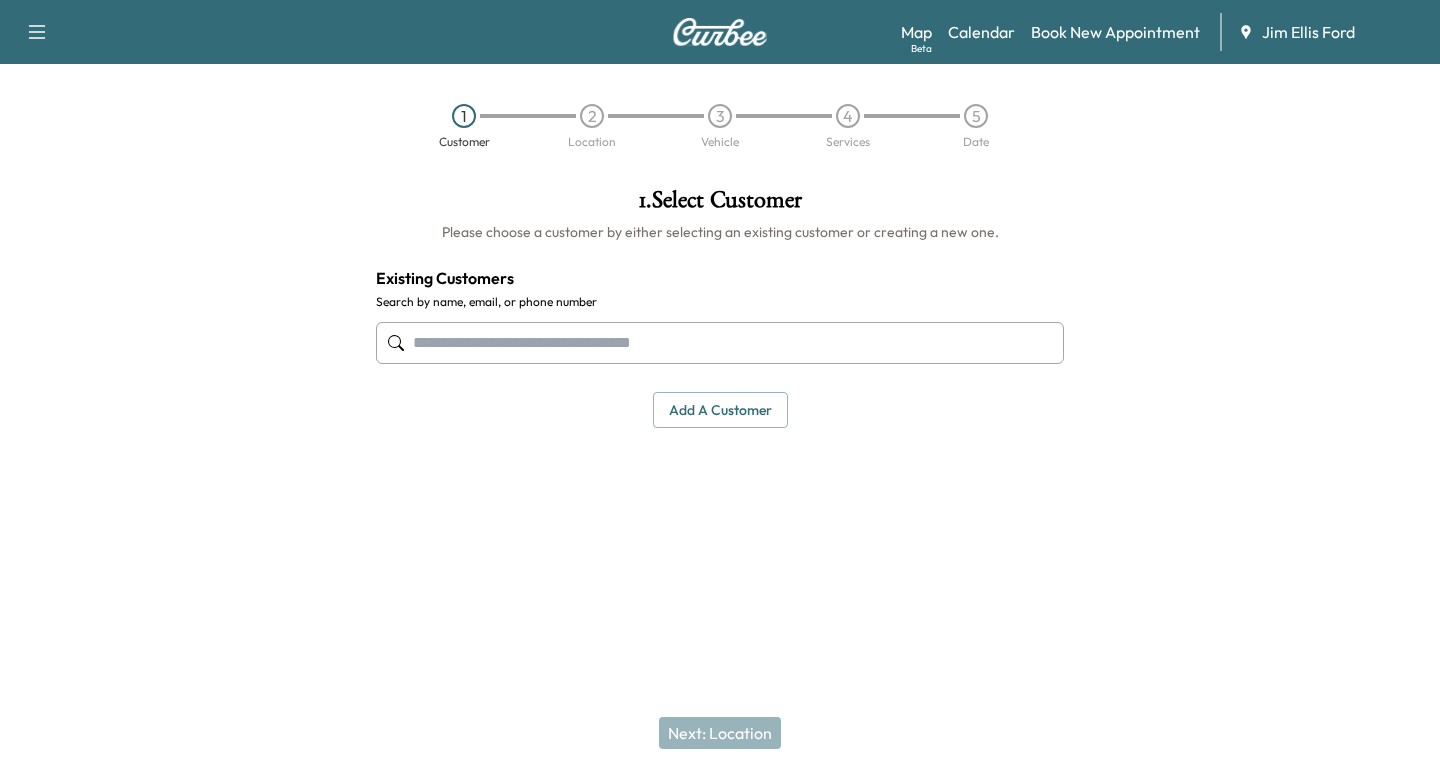 click on "Add a customer" at bounding box center (720, 410) 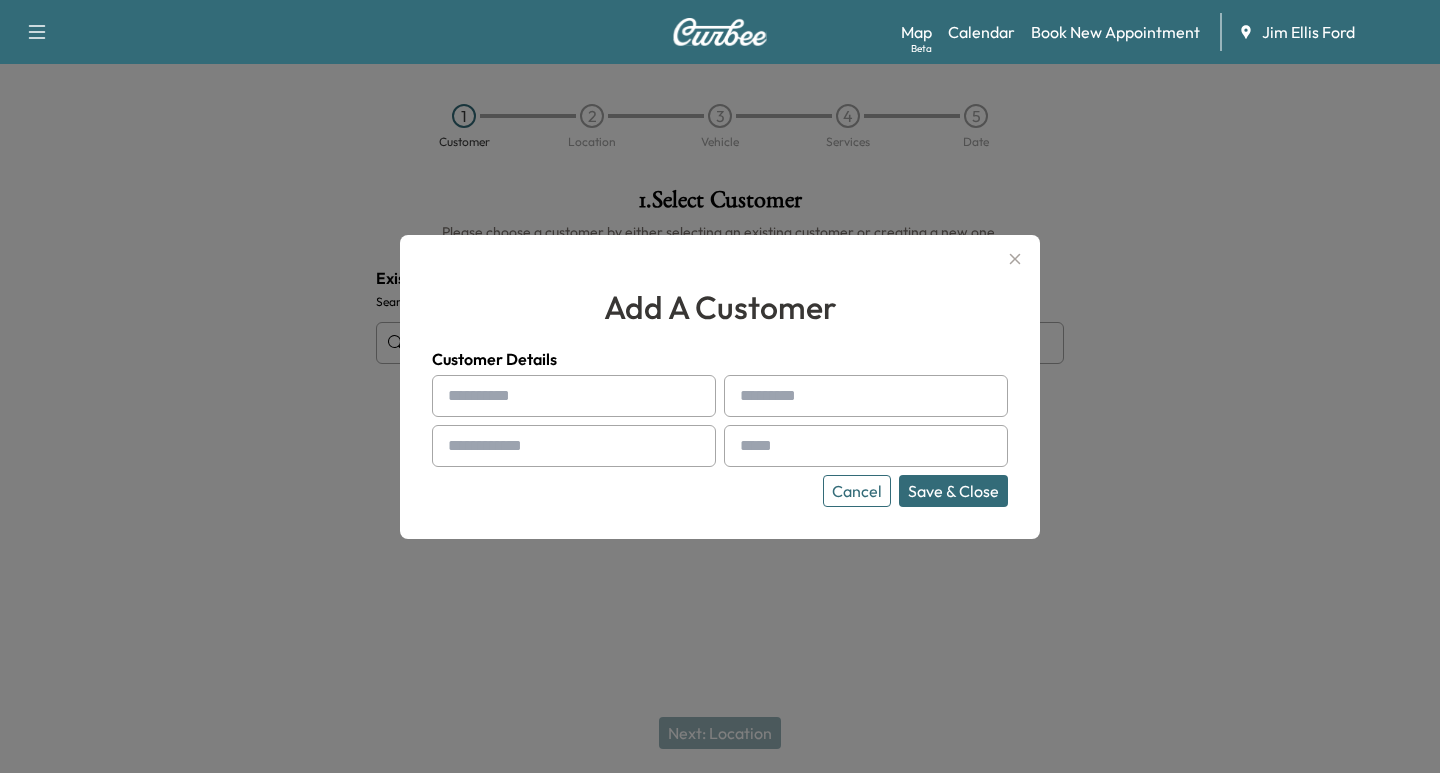 click at bounding box center [574, 396] 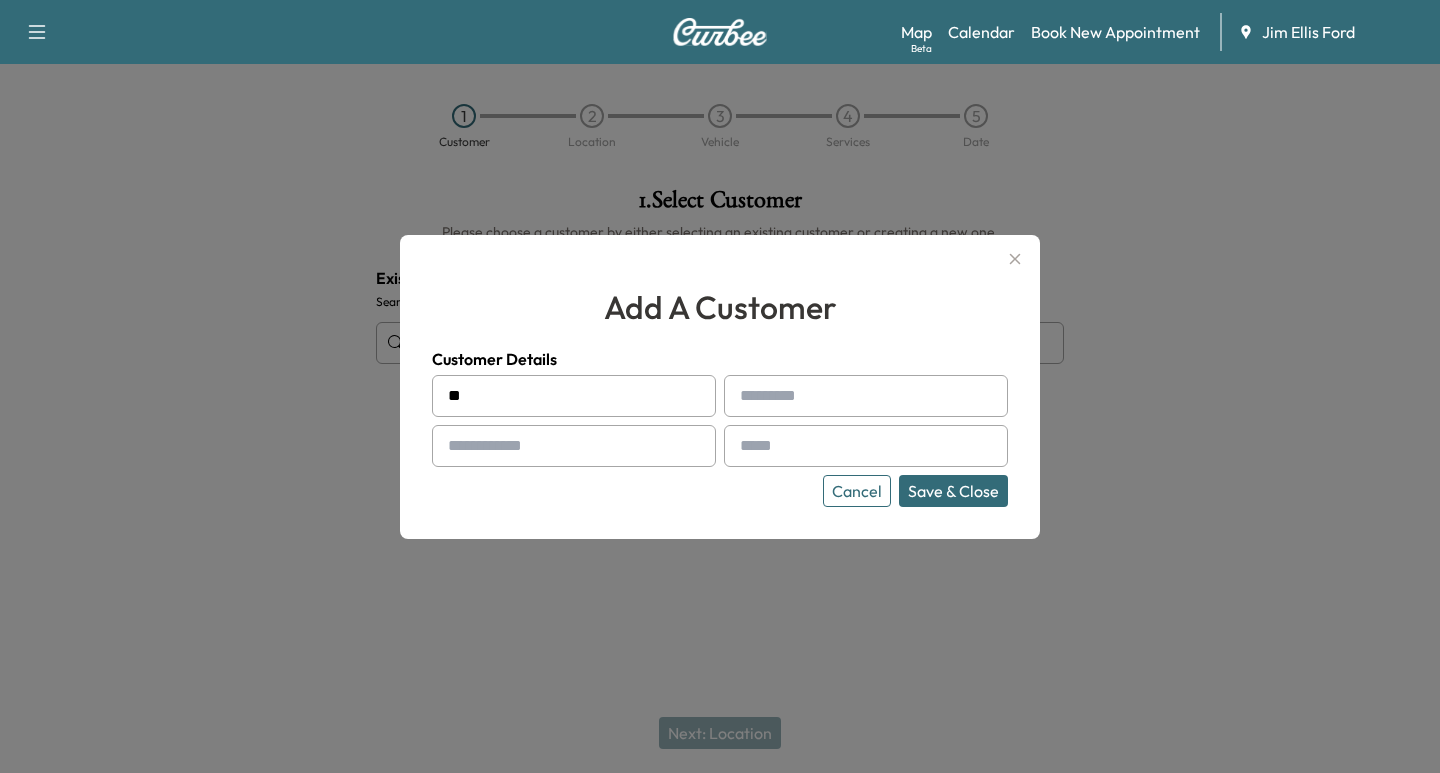 type on "*" 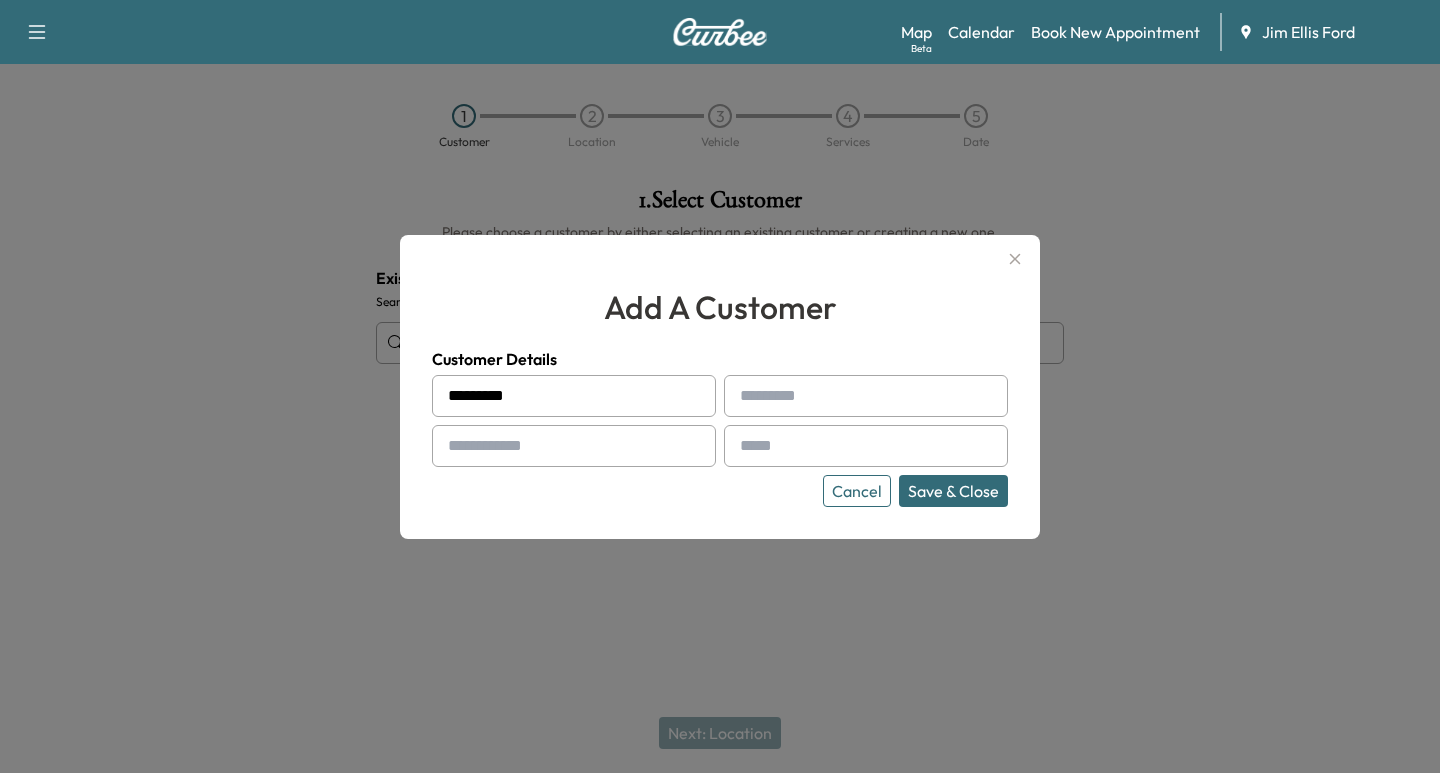 type on "*********" 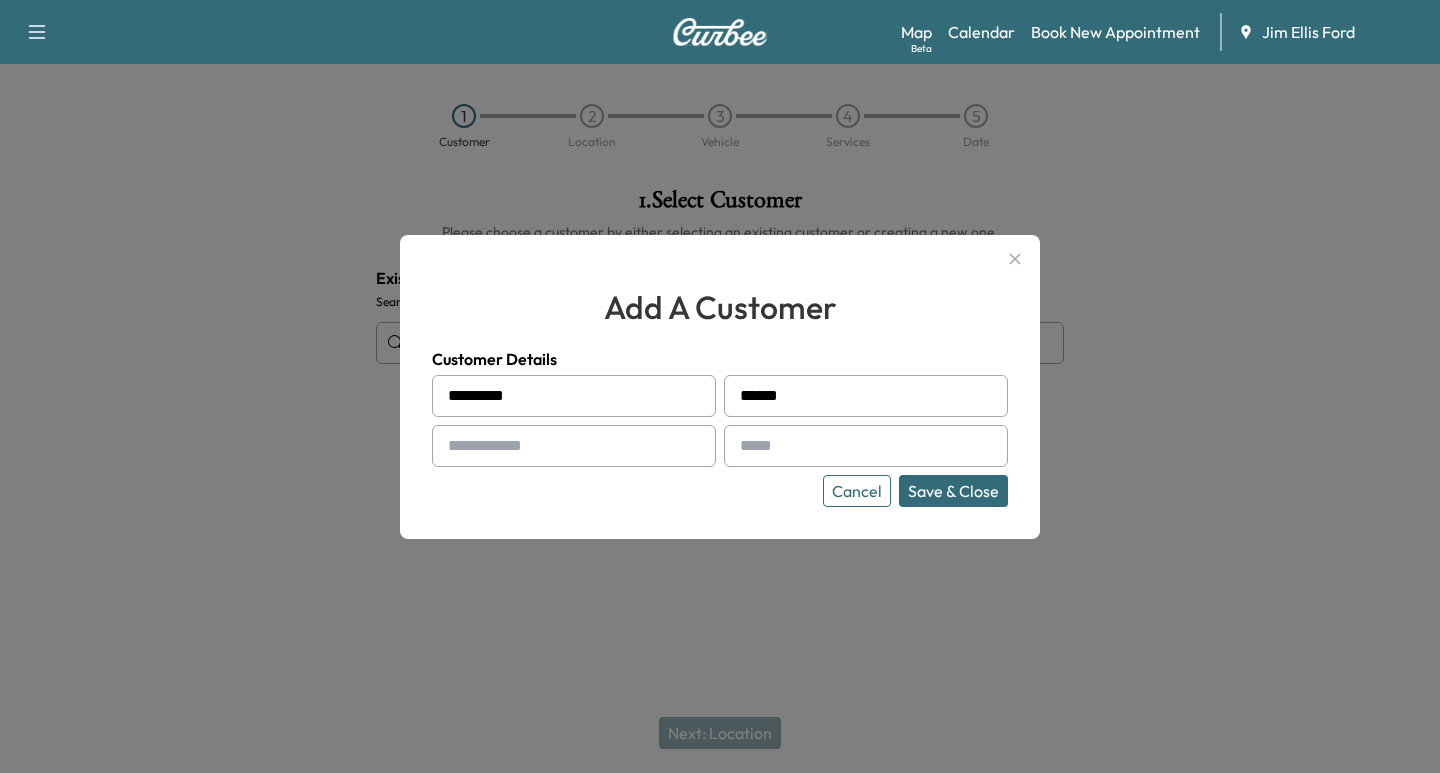 type on "******" 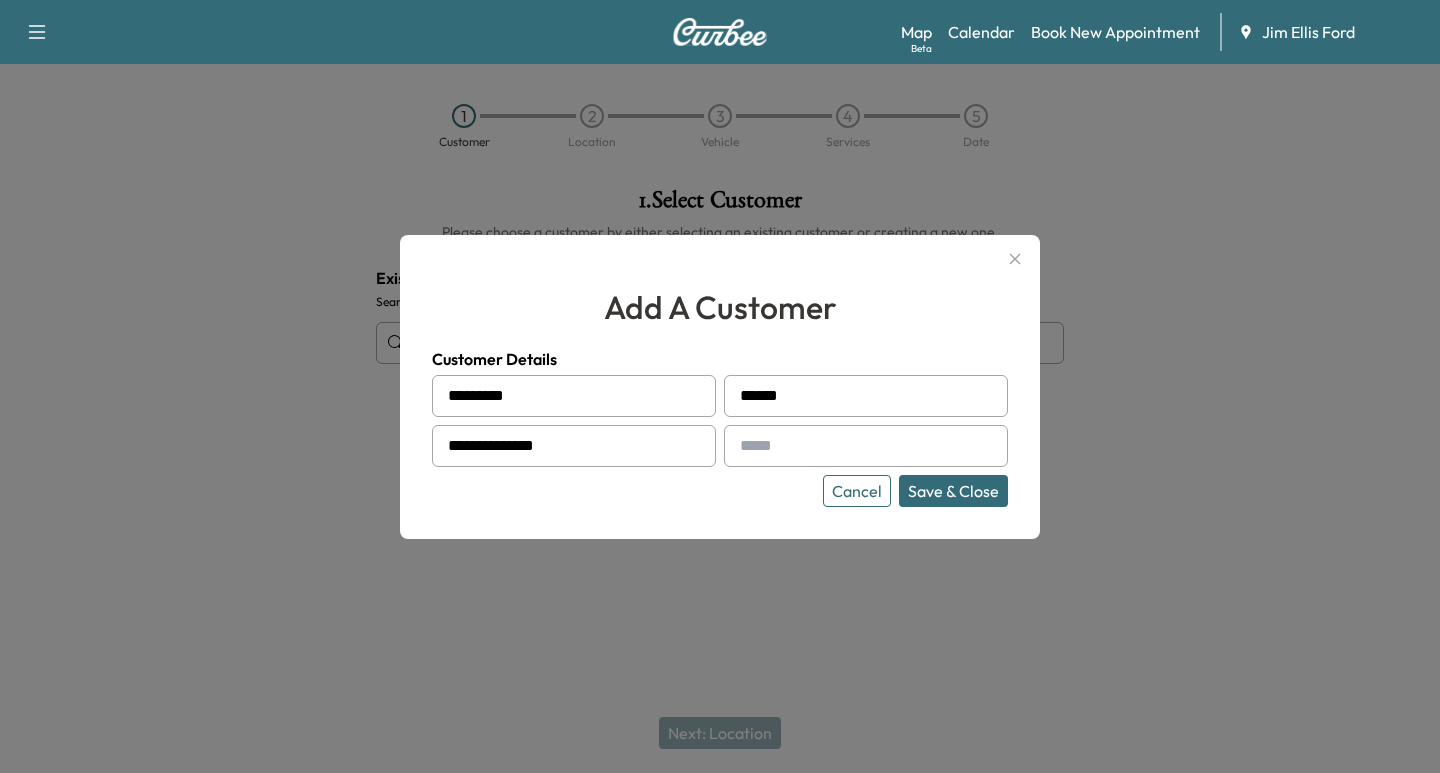 type on "**********" 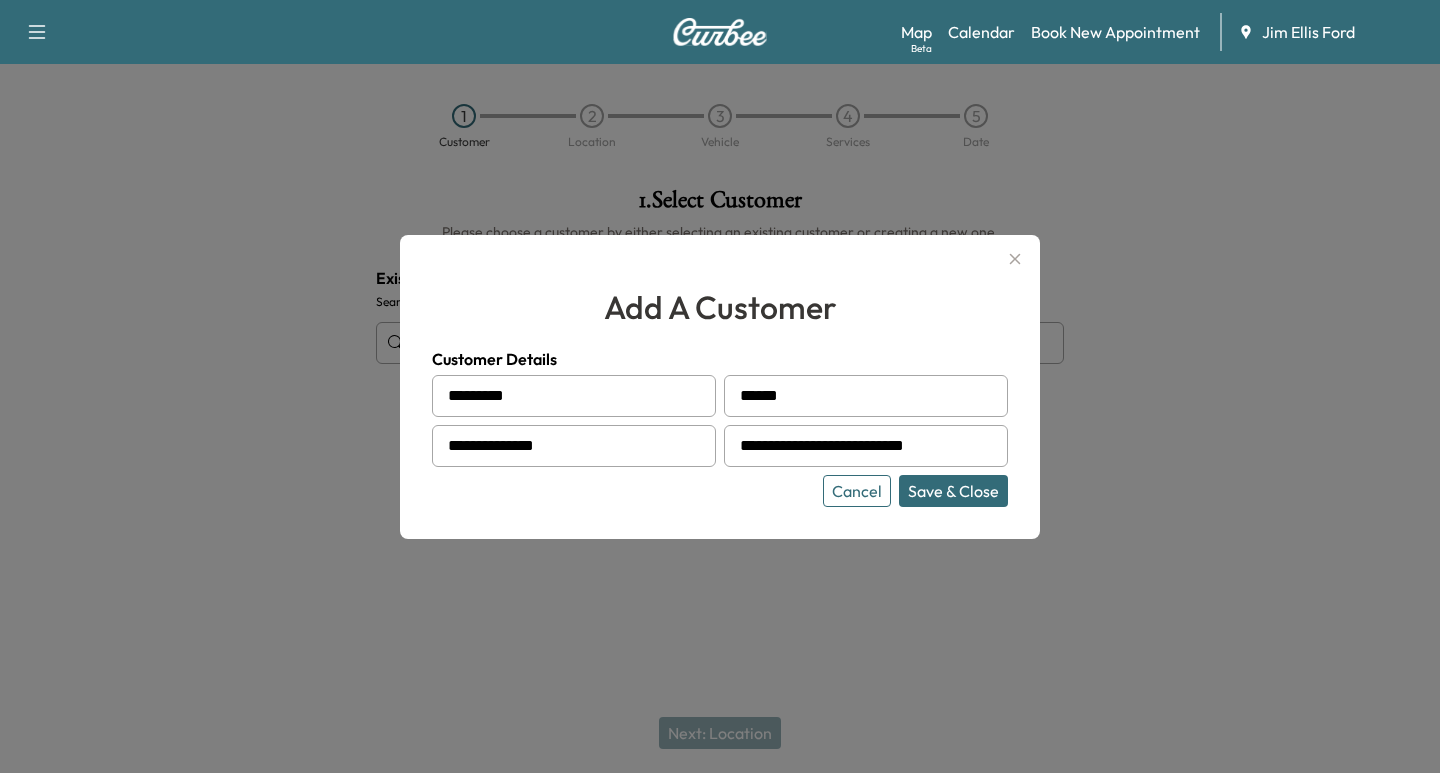 type on "**********" 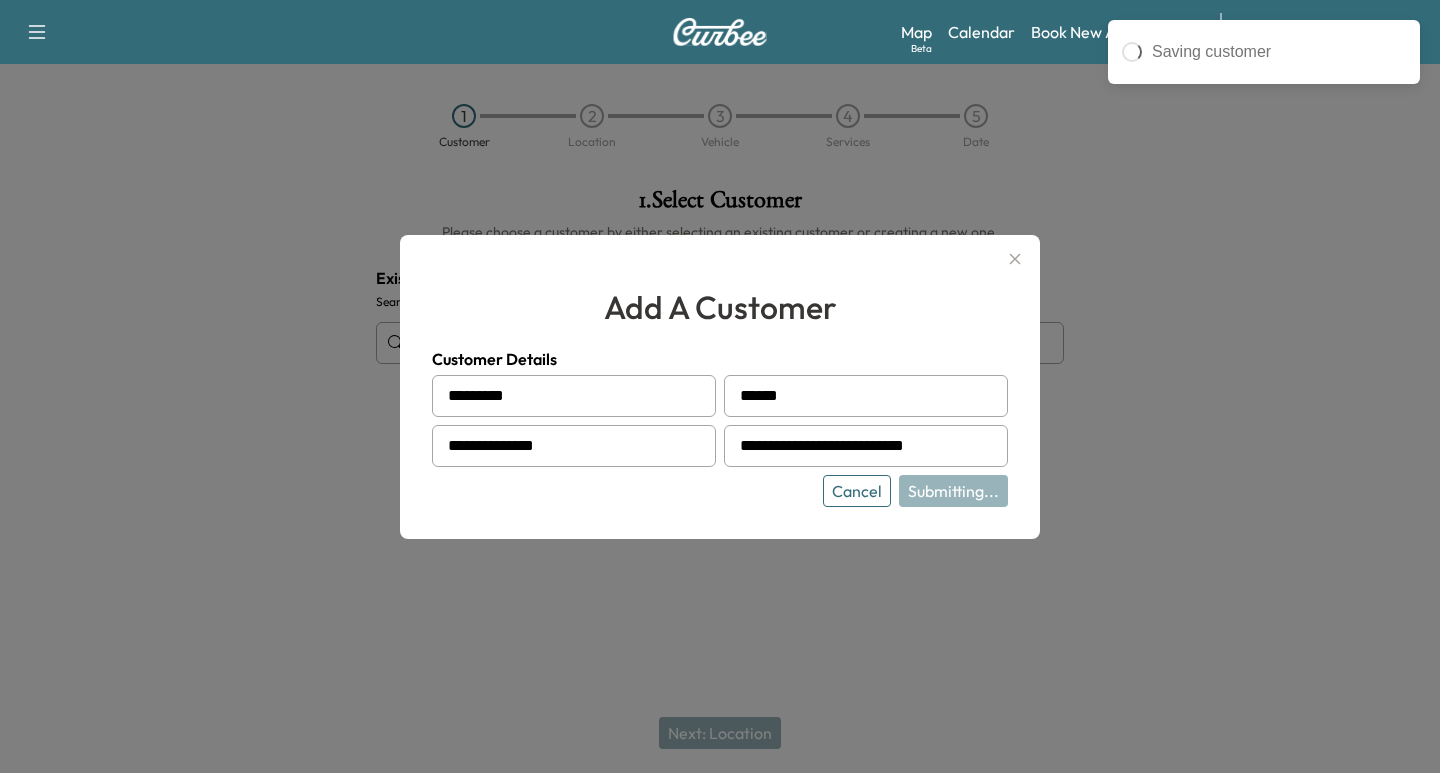 type on "**********" 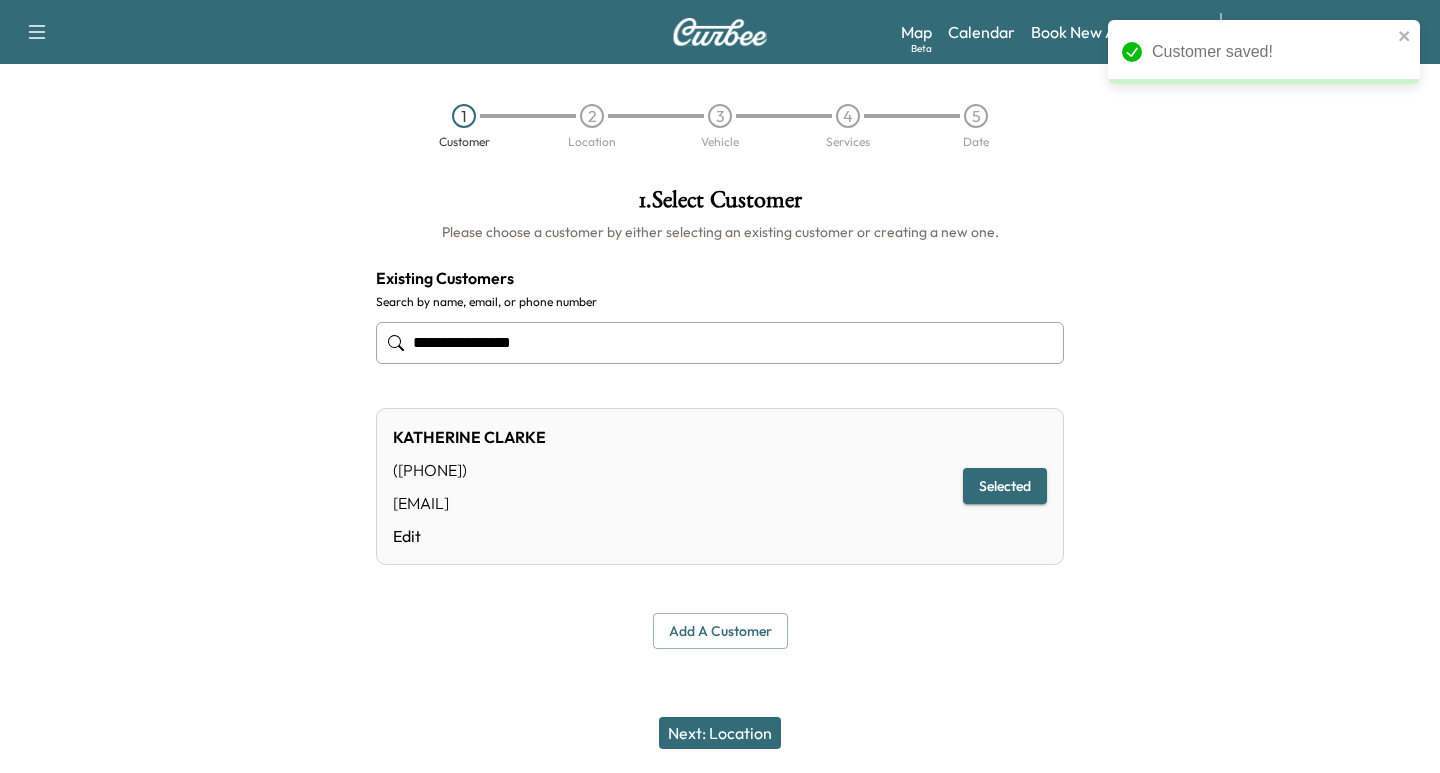 click on "Next: Location" at bounding box center (720, 733) 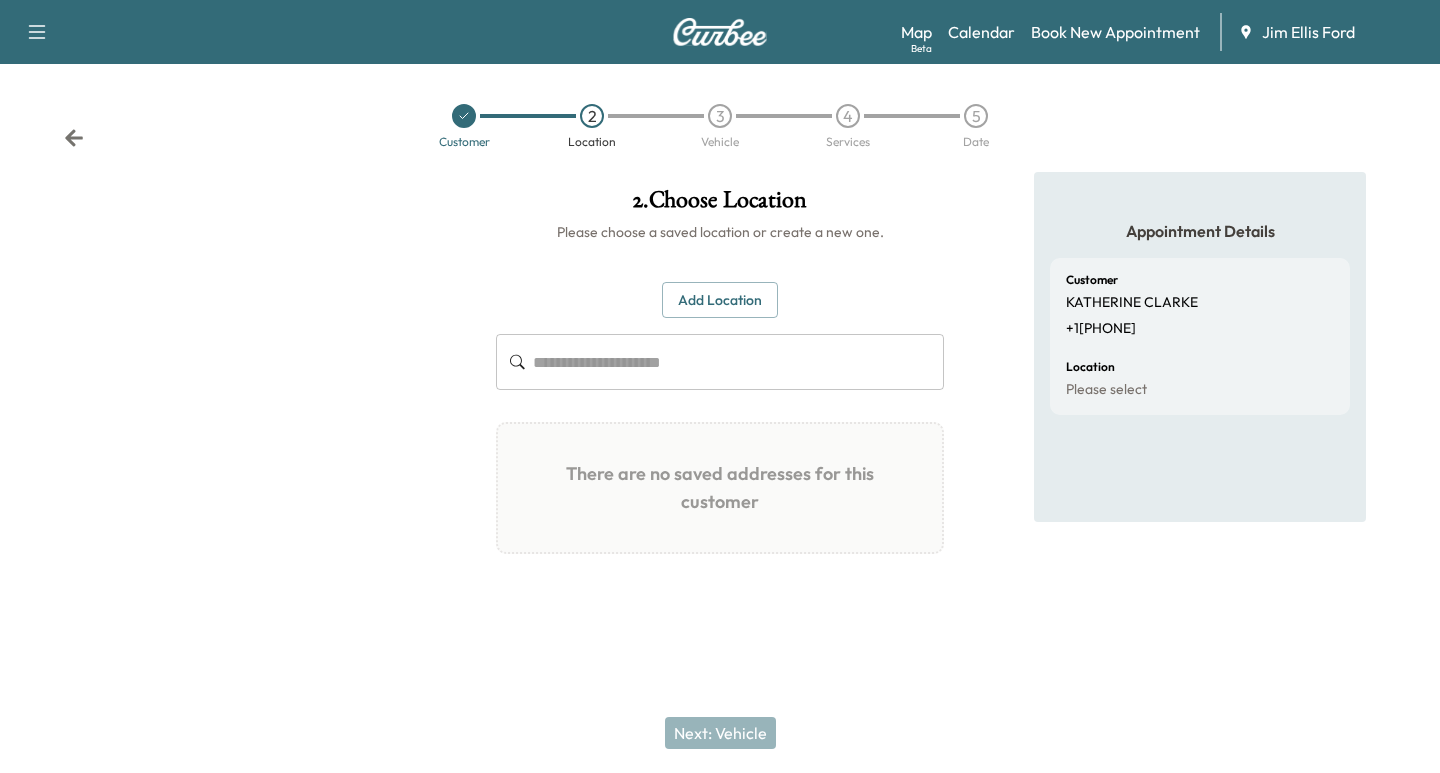 click on "Add Location" at bounding box center (720, 300) 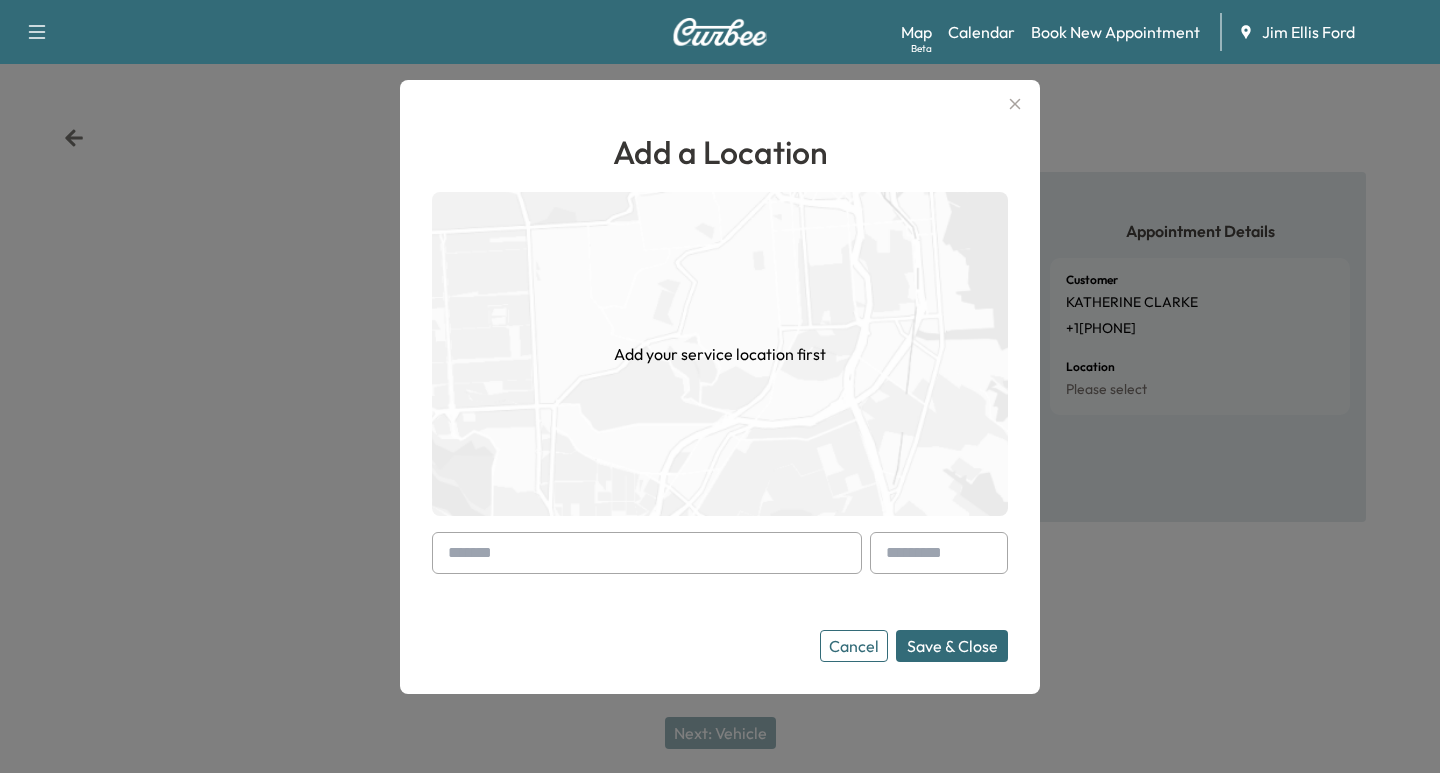 click at bounding box center [452, 553] 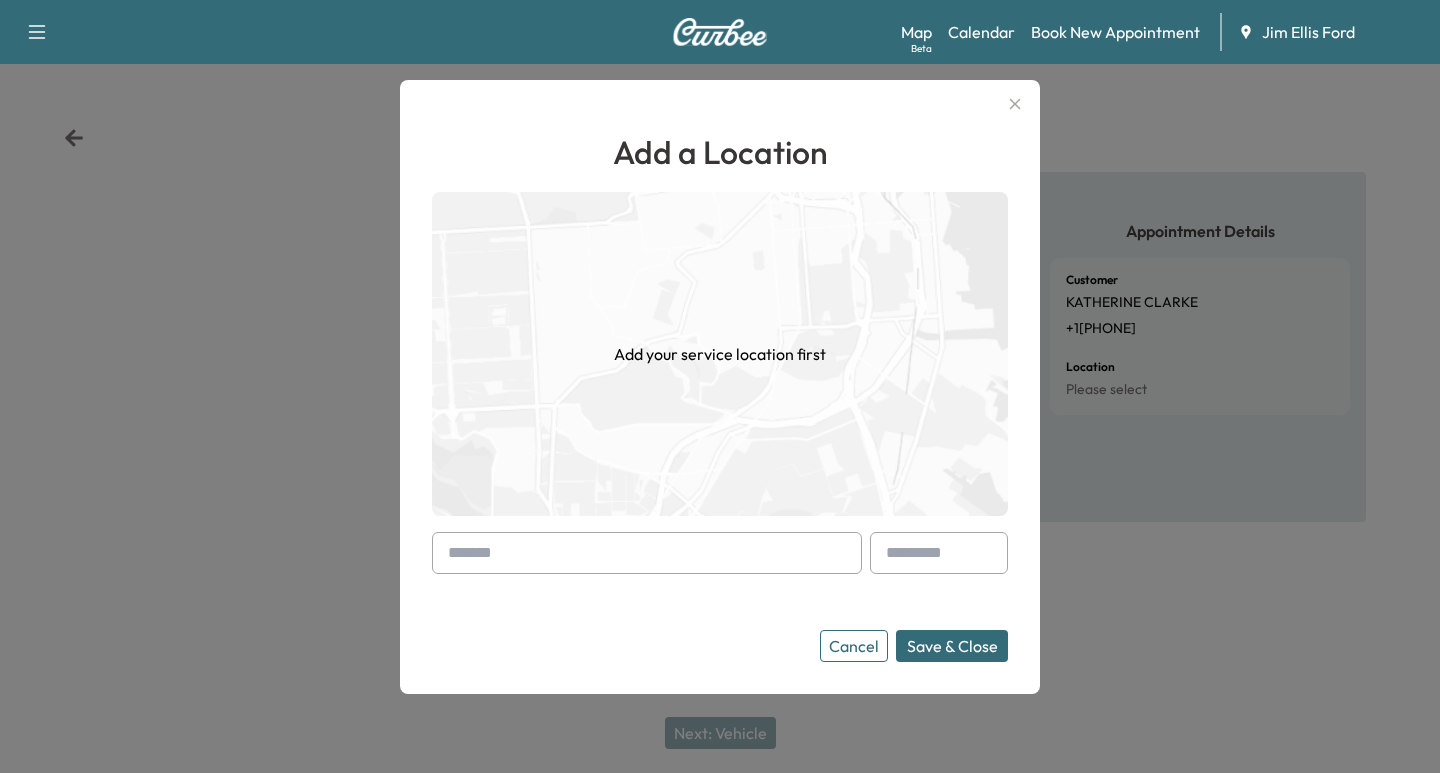 click at bounding box center [452, 553] 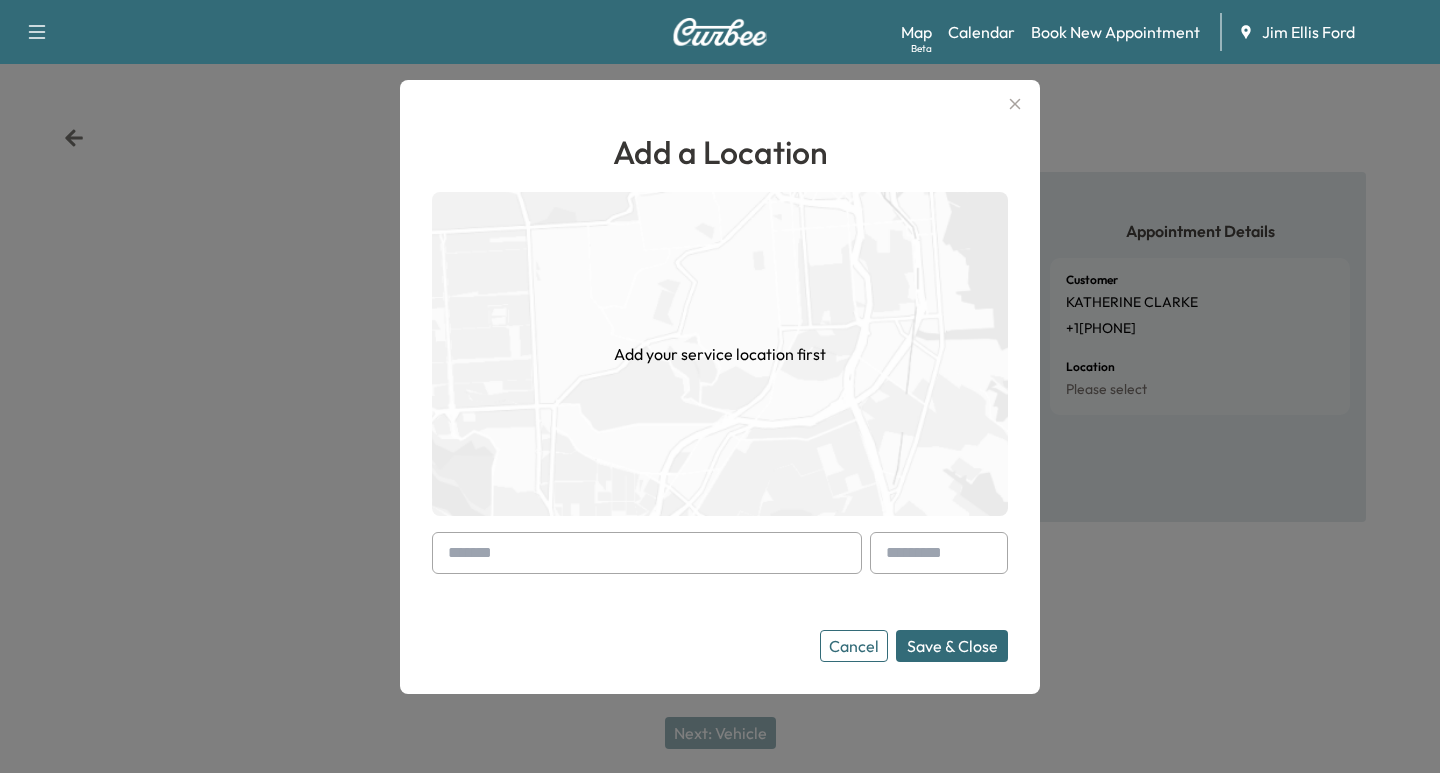 click at bounding box center (647, 553) 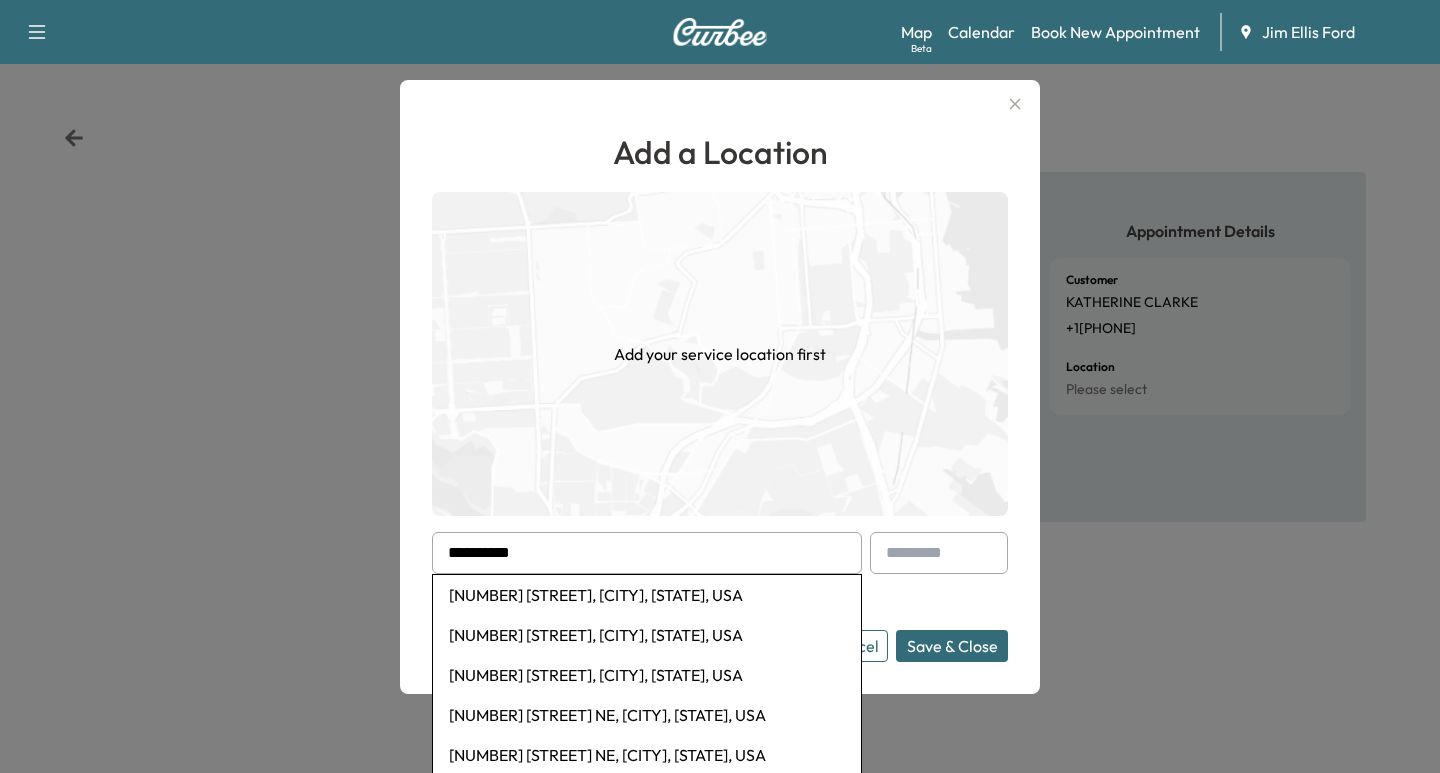 click on "[NUMBER] [STREET], [CITY], [STATE], USA" at bounding box center (647, 595) 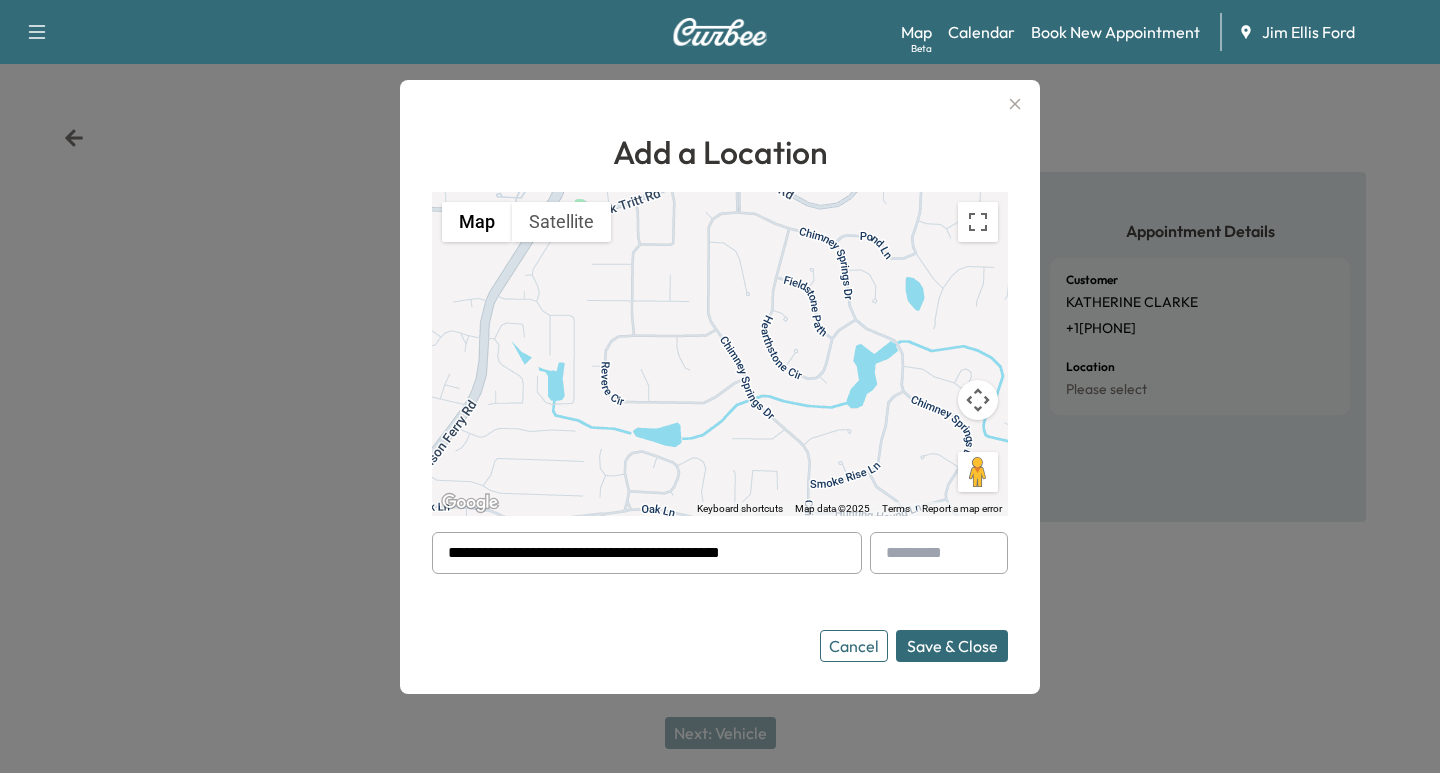 click on "Save & Close" at bounding box center (952, 646) 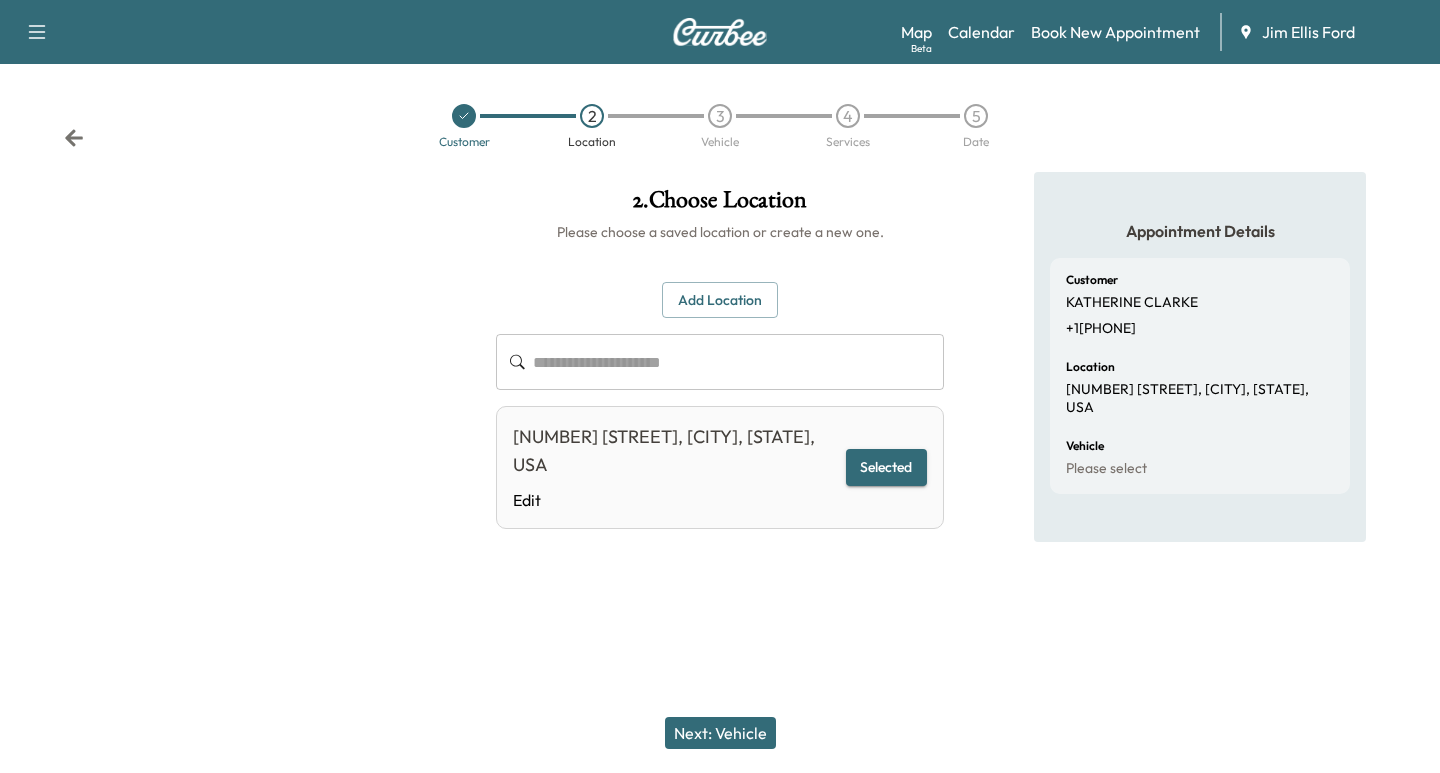 click on "Next: Vehicle" at bounding box center [720, 733] 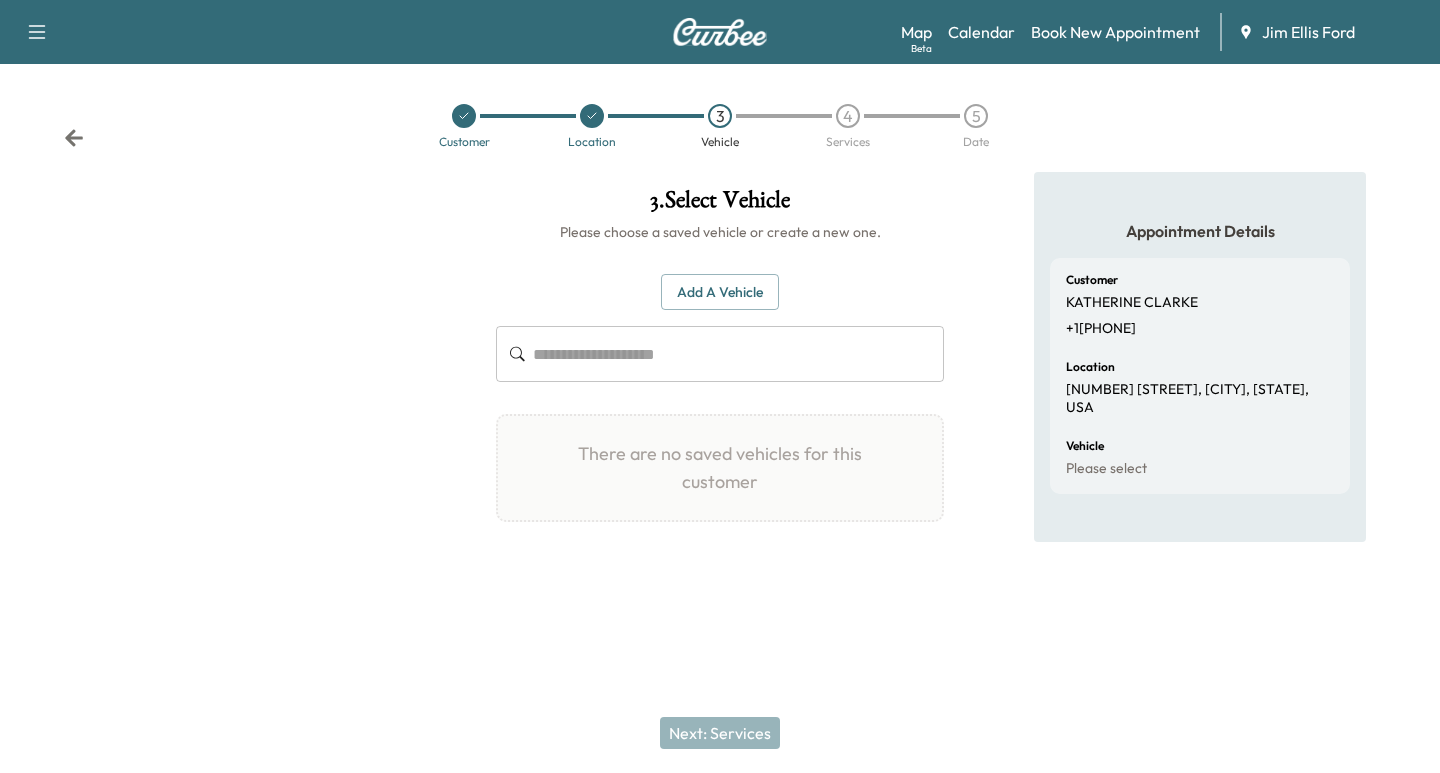 click on "Add a Vehicle" at bounding box center [720, 292] 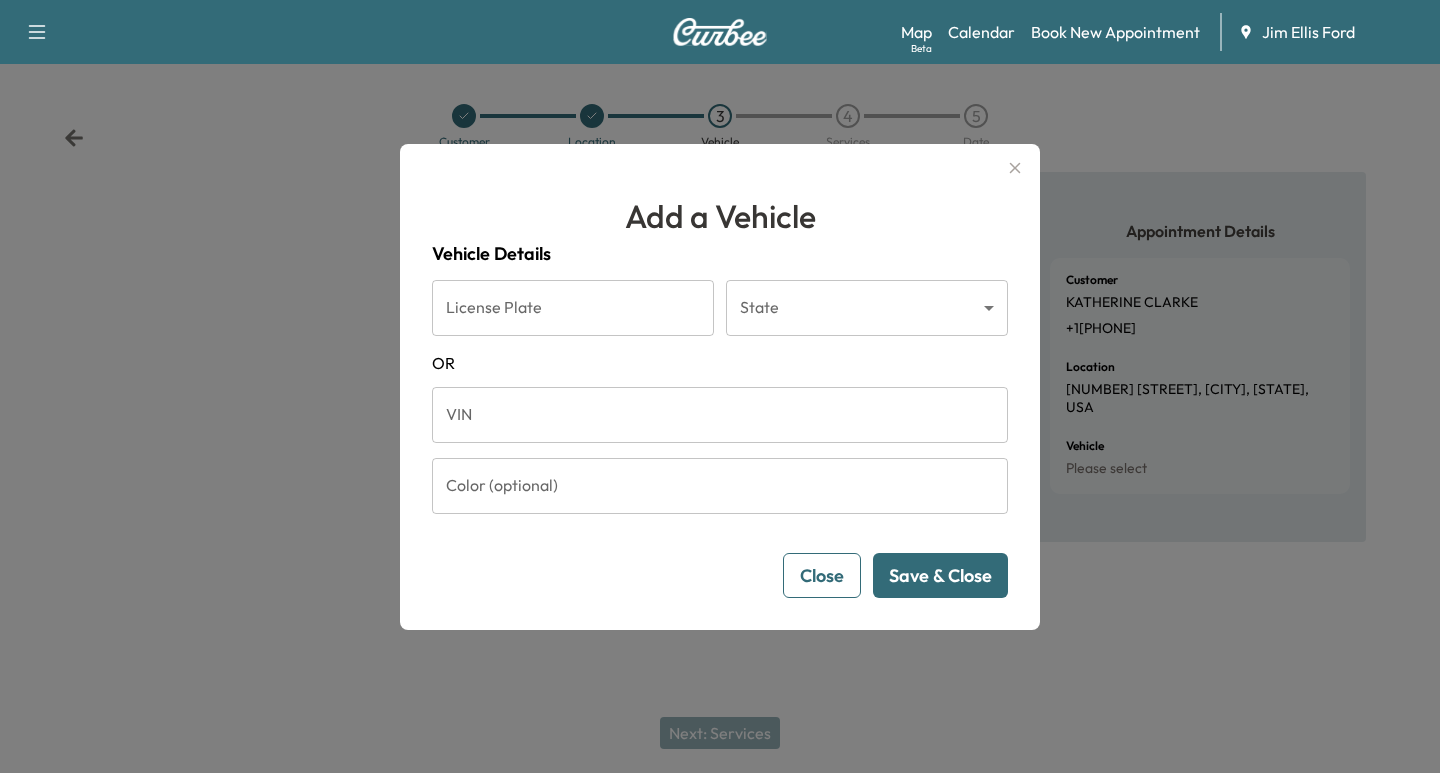click on "VIN" at bounding box center [720, 415] 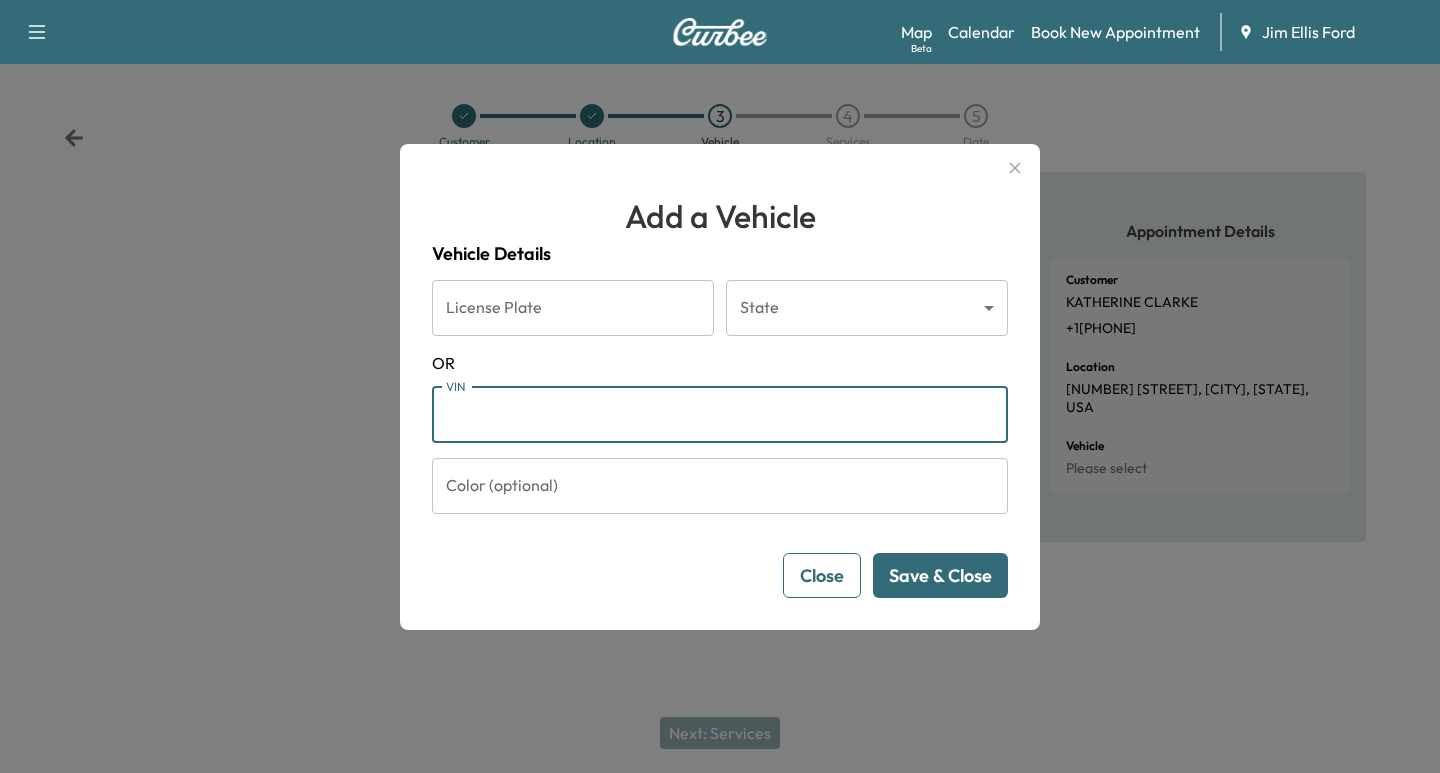 paste on "**********" 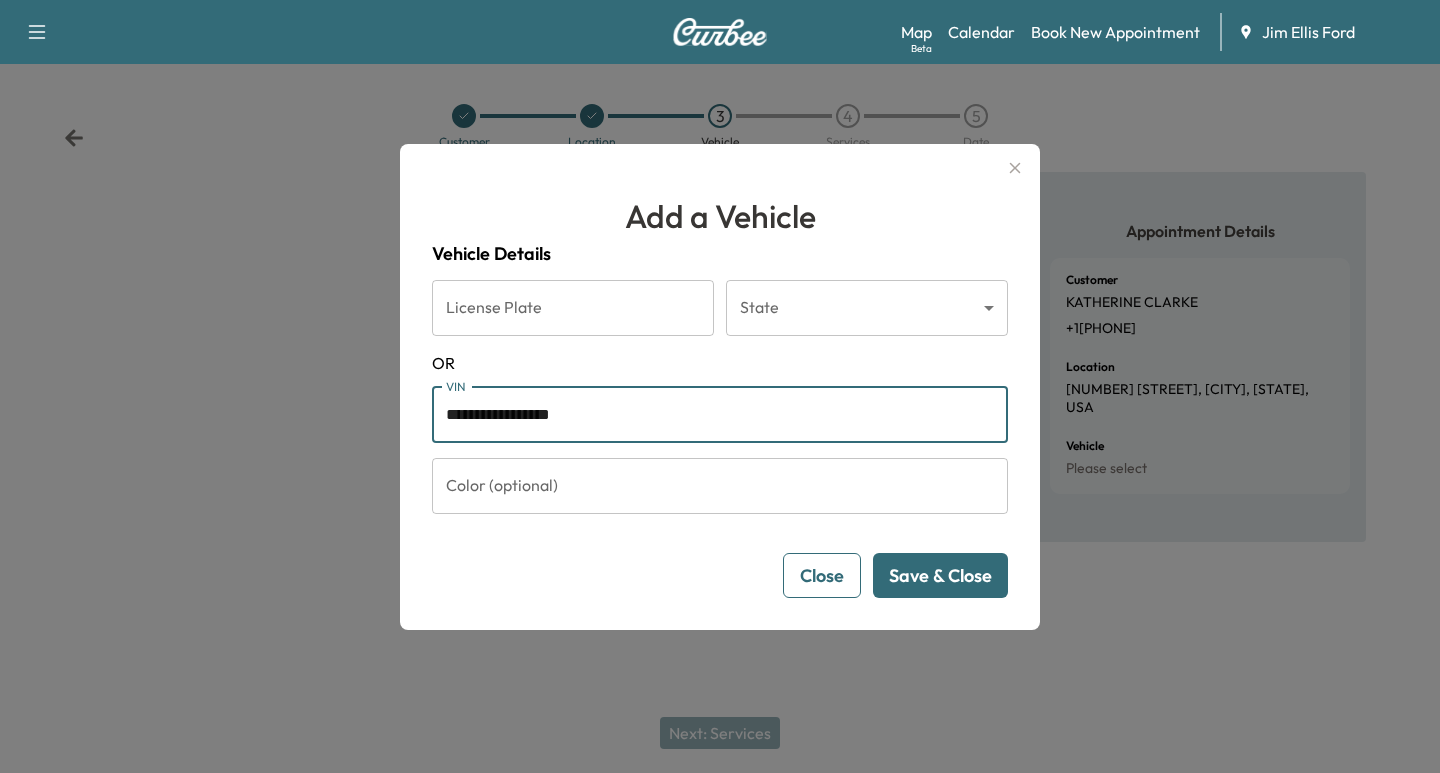 type on "**********" 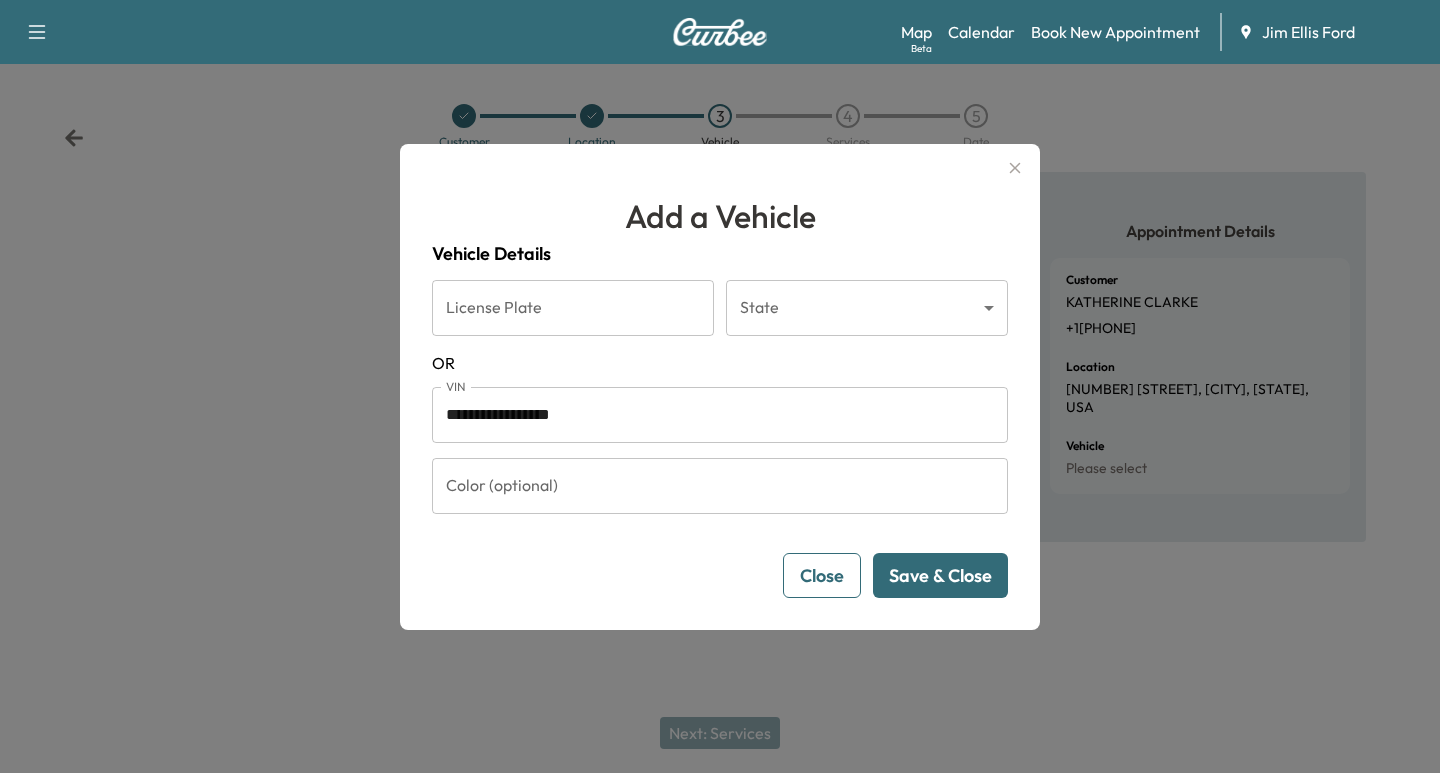 click on "Save & Close" at bounding box center [940, 575] 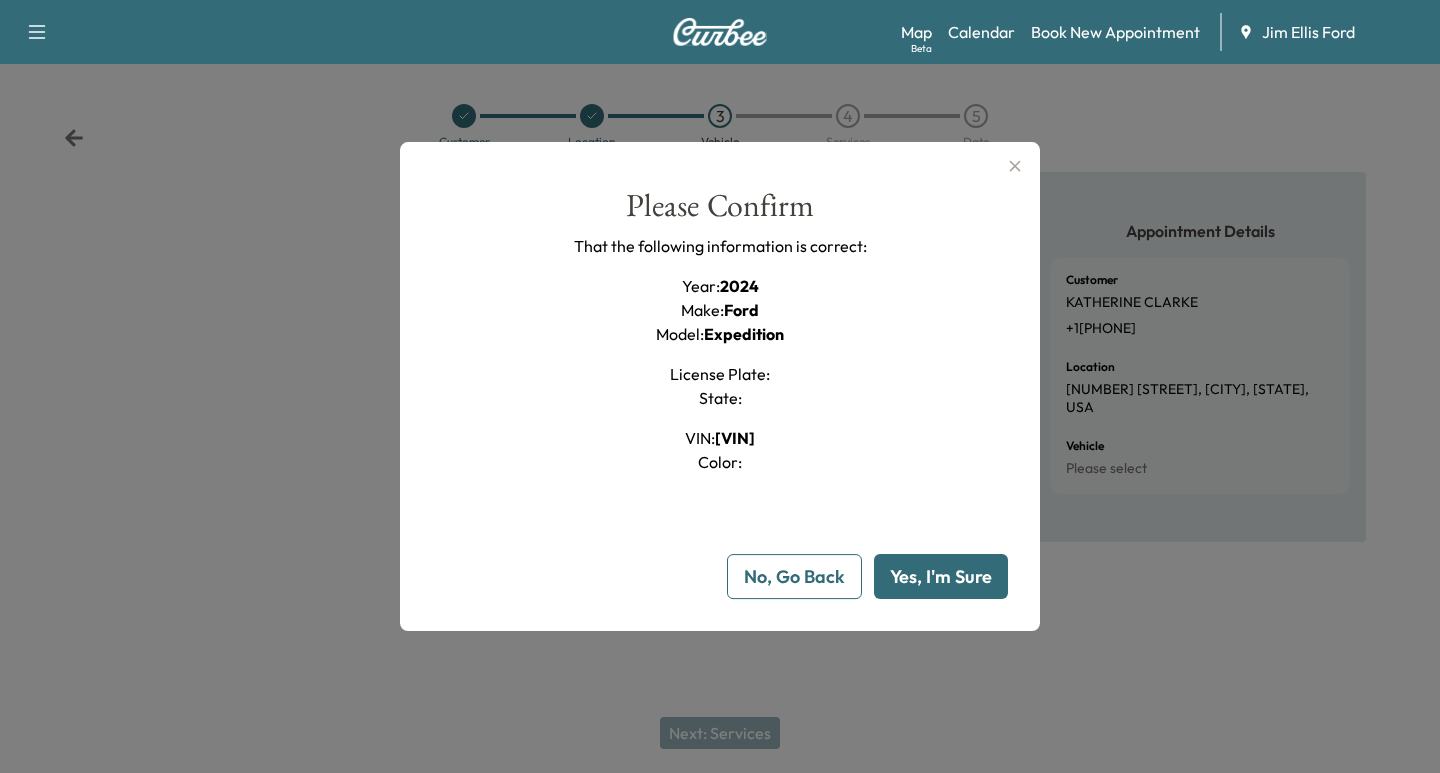 click on "Yes, I'm Sure" at bounding box center [941, 576] 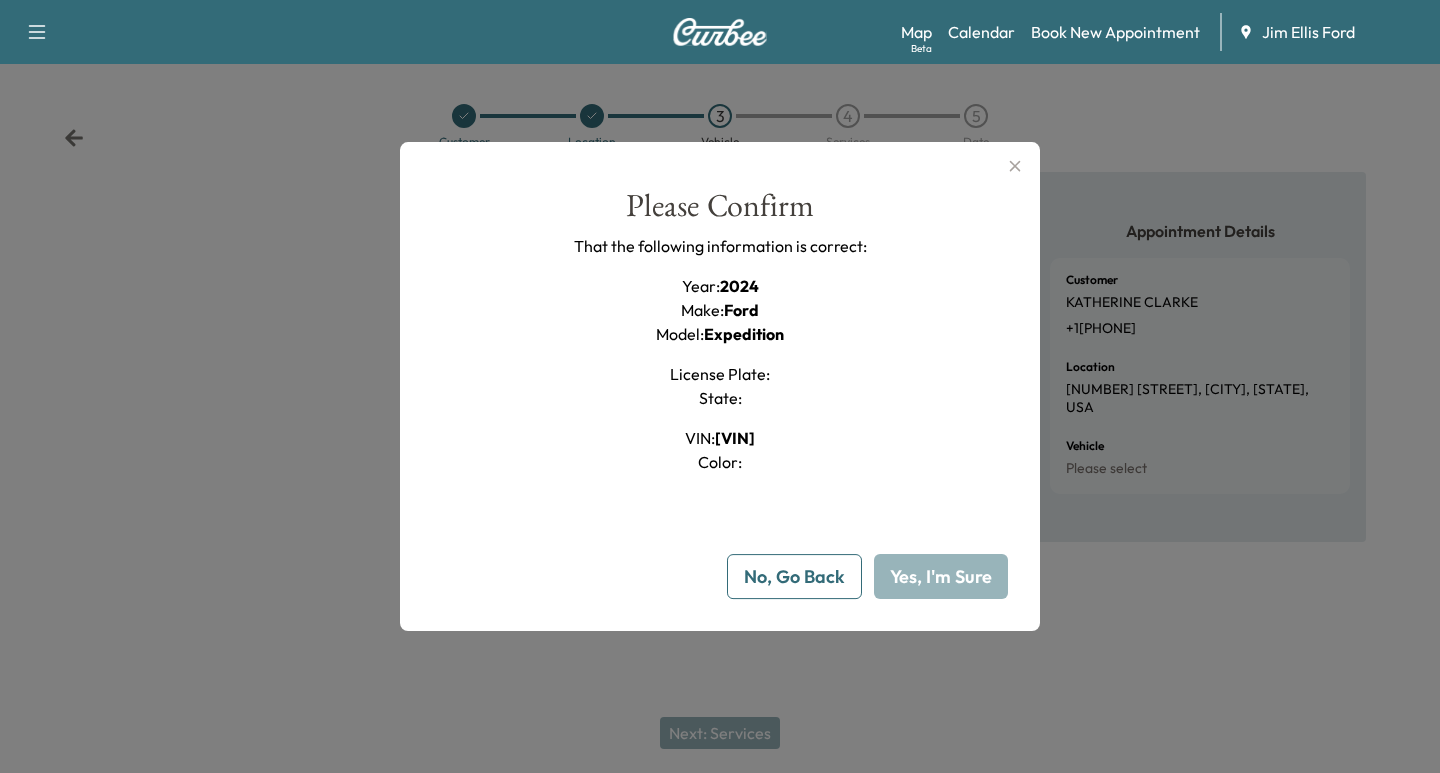 type 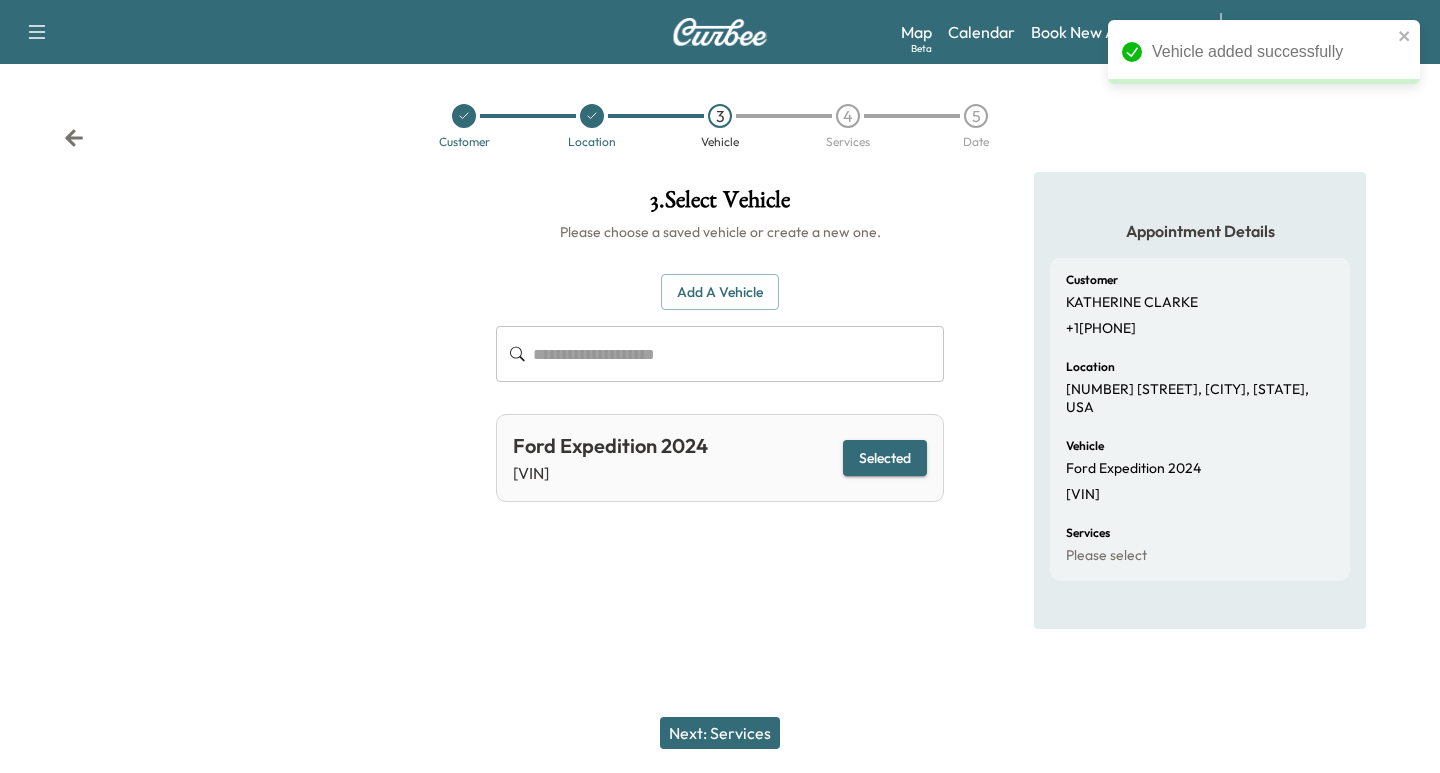 click on "Next: Services" at bounding box center (720, 733) 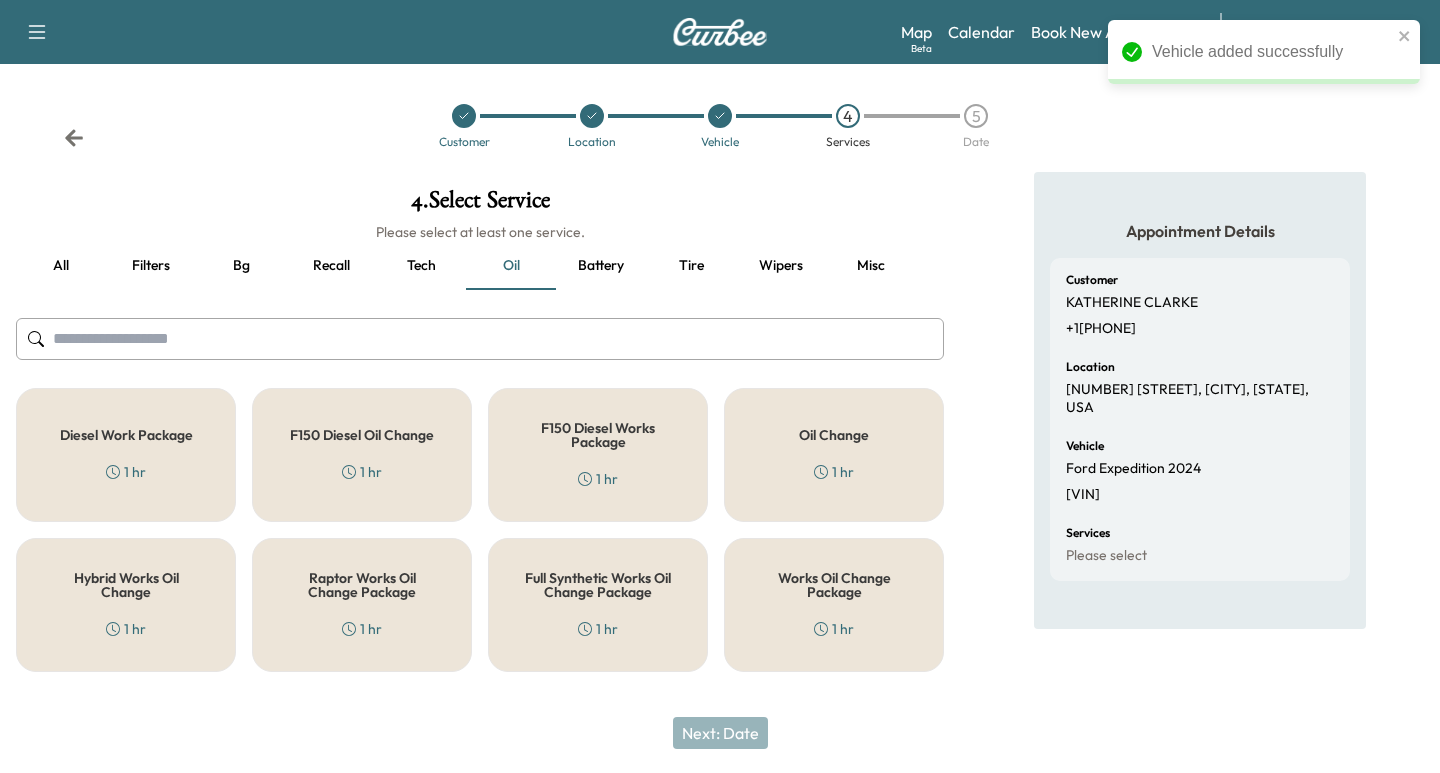 click on "Works Oil Change Package 1 hr" at bounding box center (834, 605) 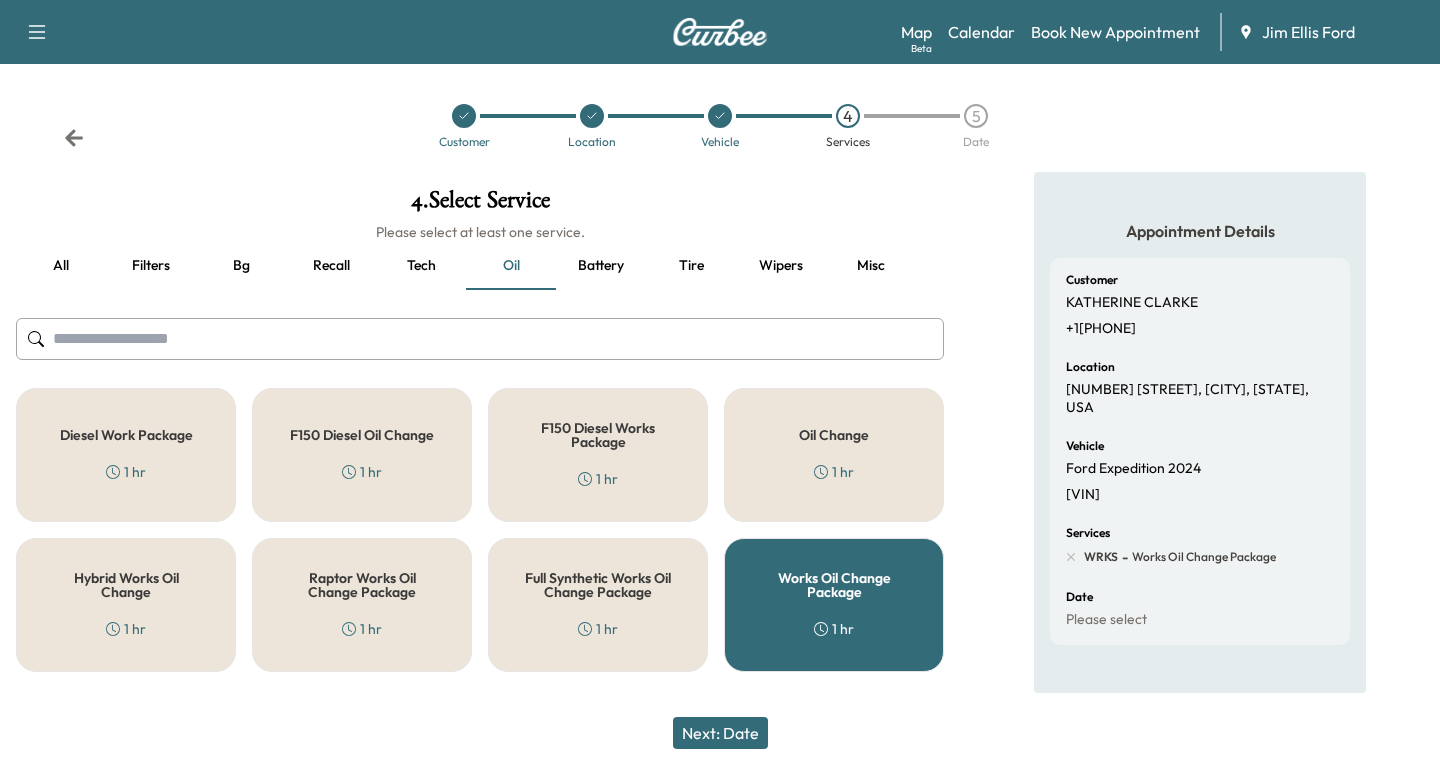 click on "Next: Date" at bounding box center [720, 733] 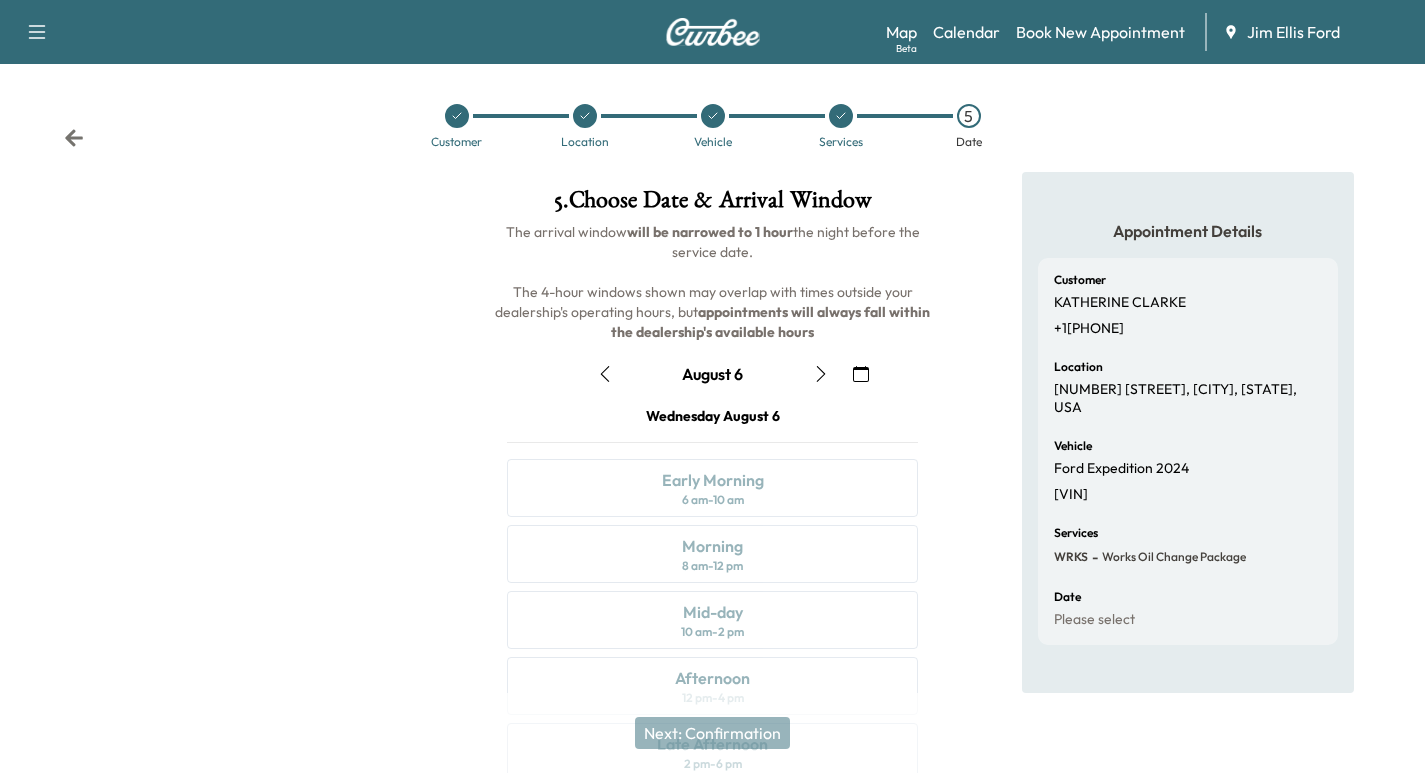 click 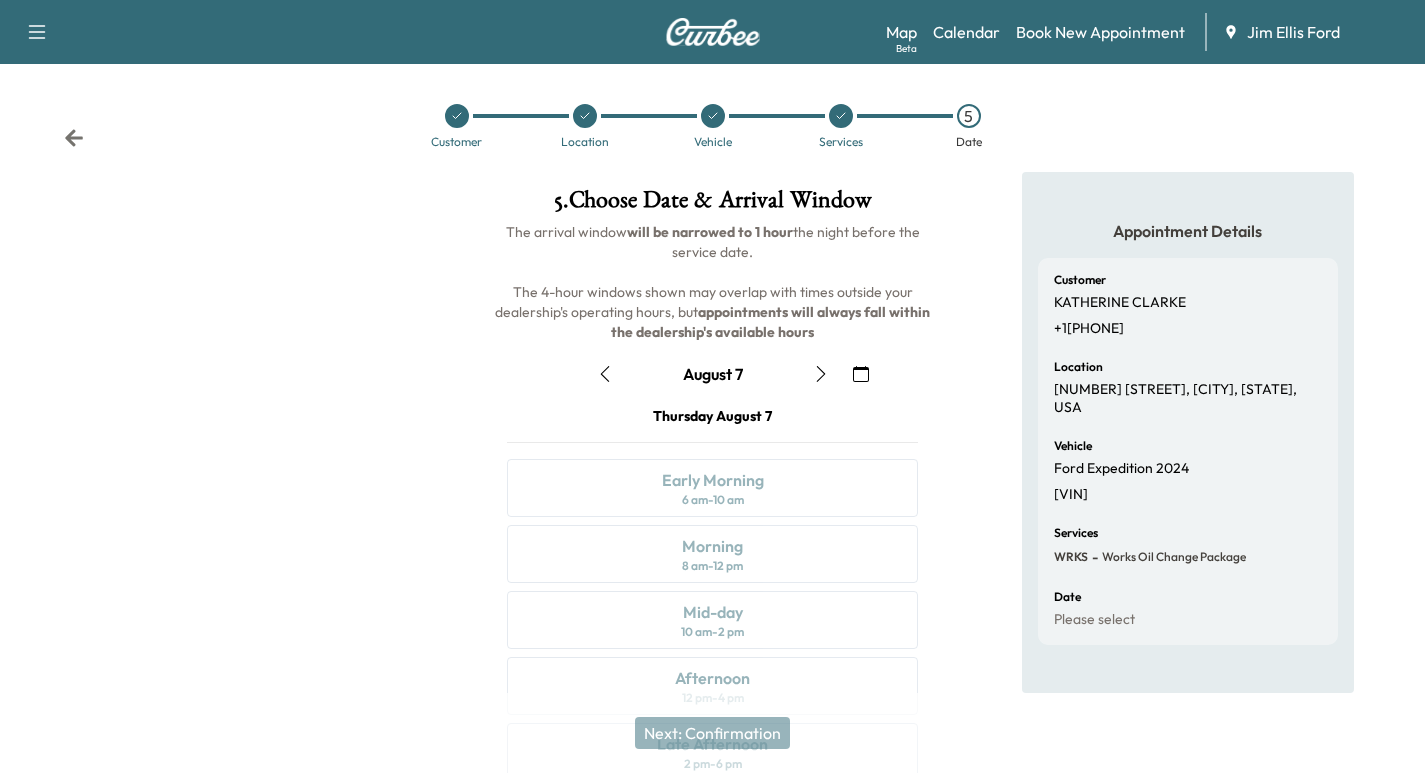 click 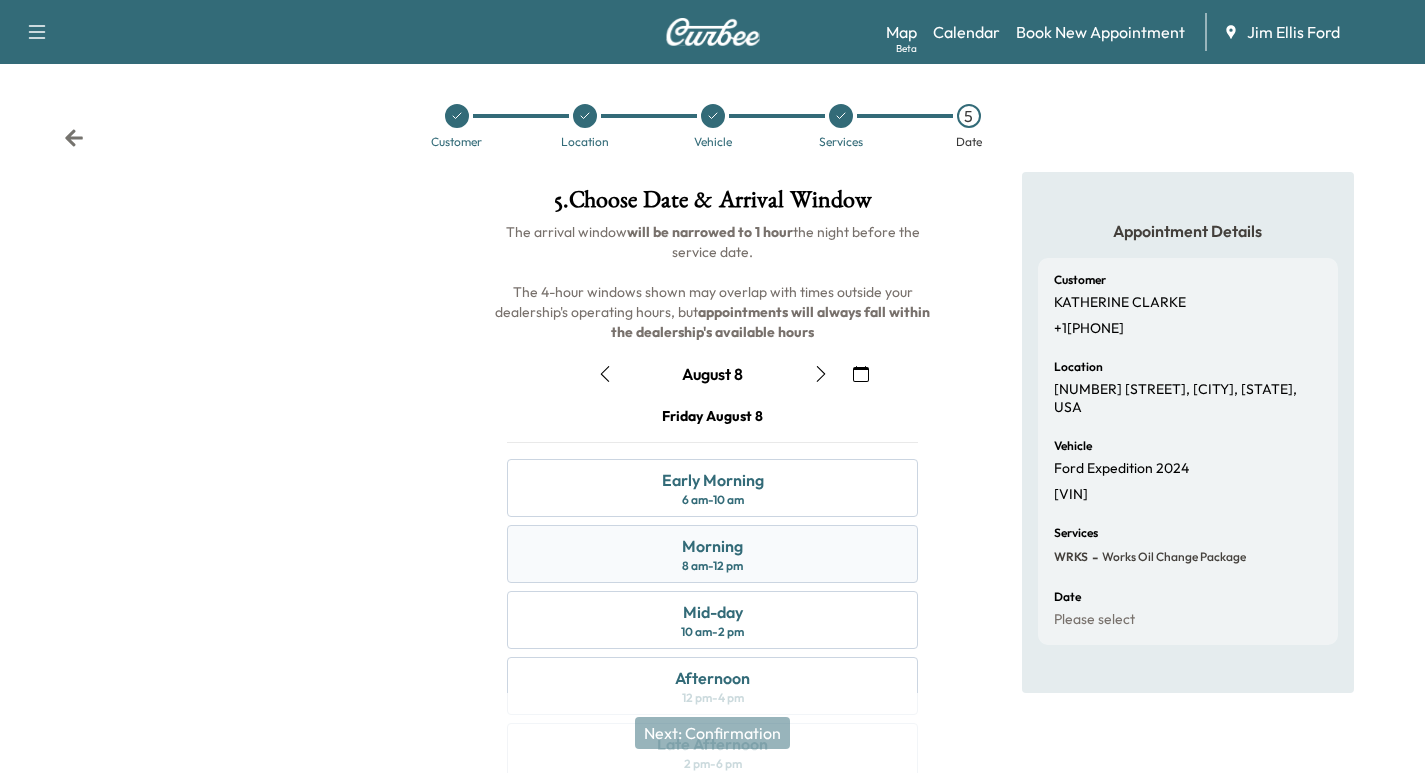 click on "Morning 8 am  -  12 pm" at bounding box center [712, 554] 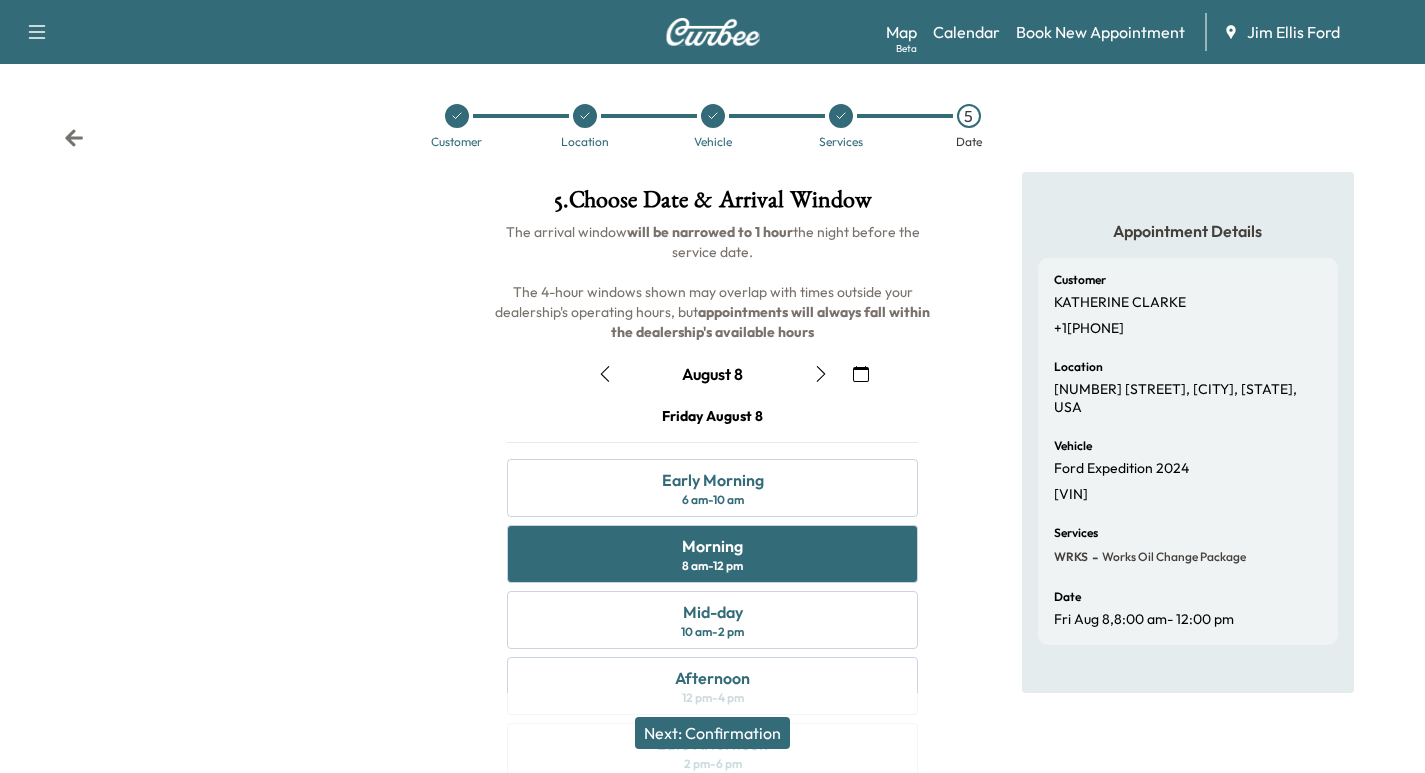 click on "Next: Confirmation" at bounding box center (712, 733) 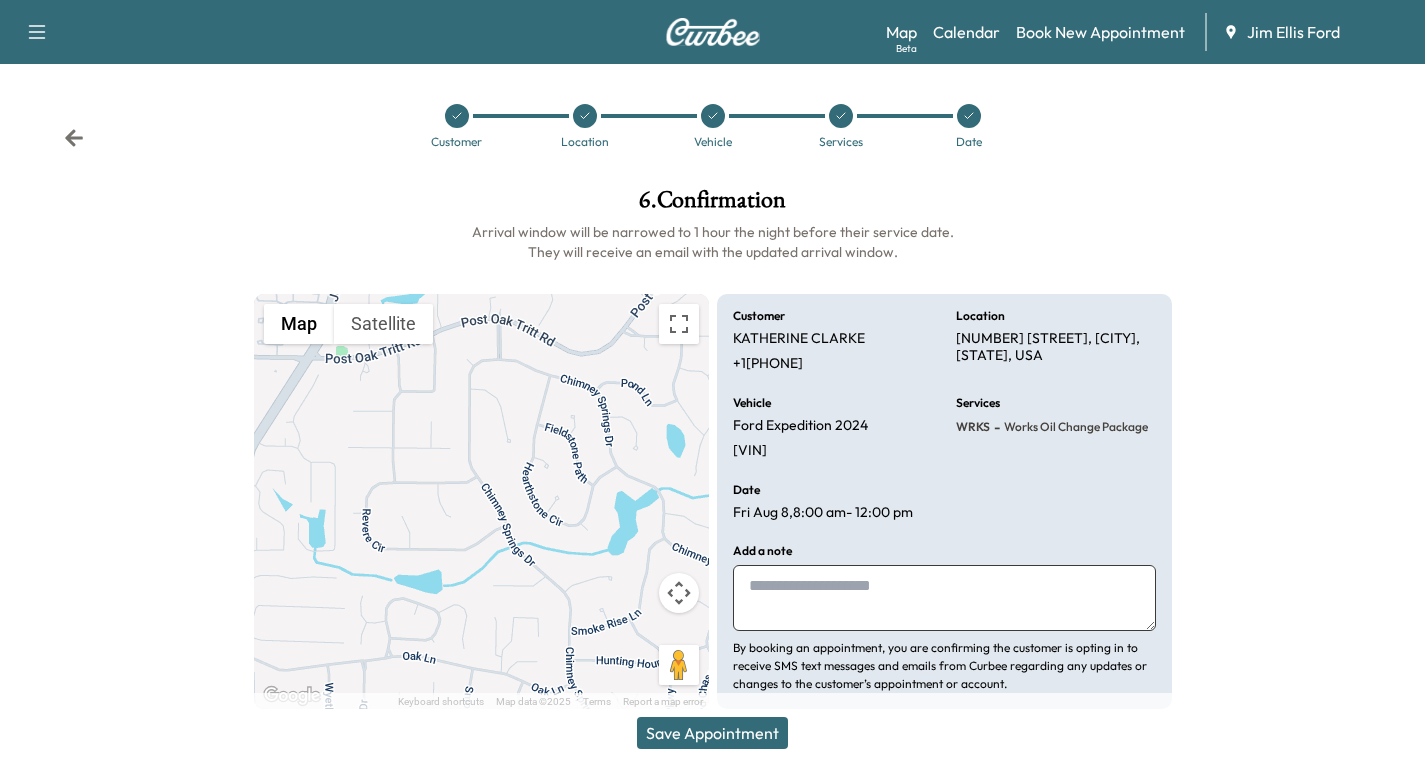 click at bounding box center (944, 598) 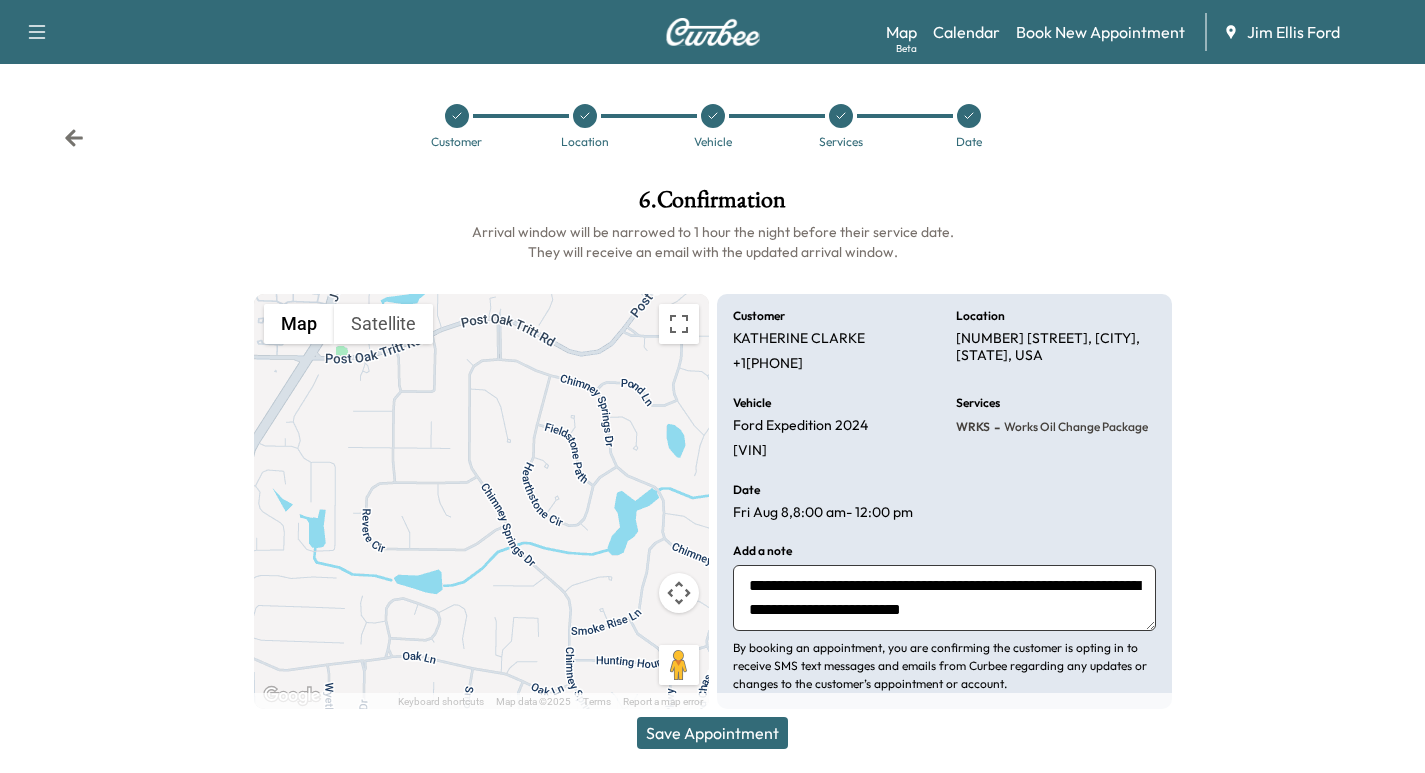 scroll, scrollTop: 15, scrollLeft: 0, axis: vertical 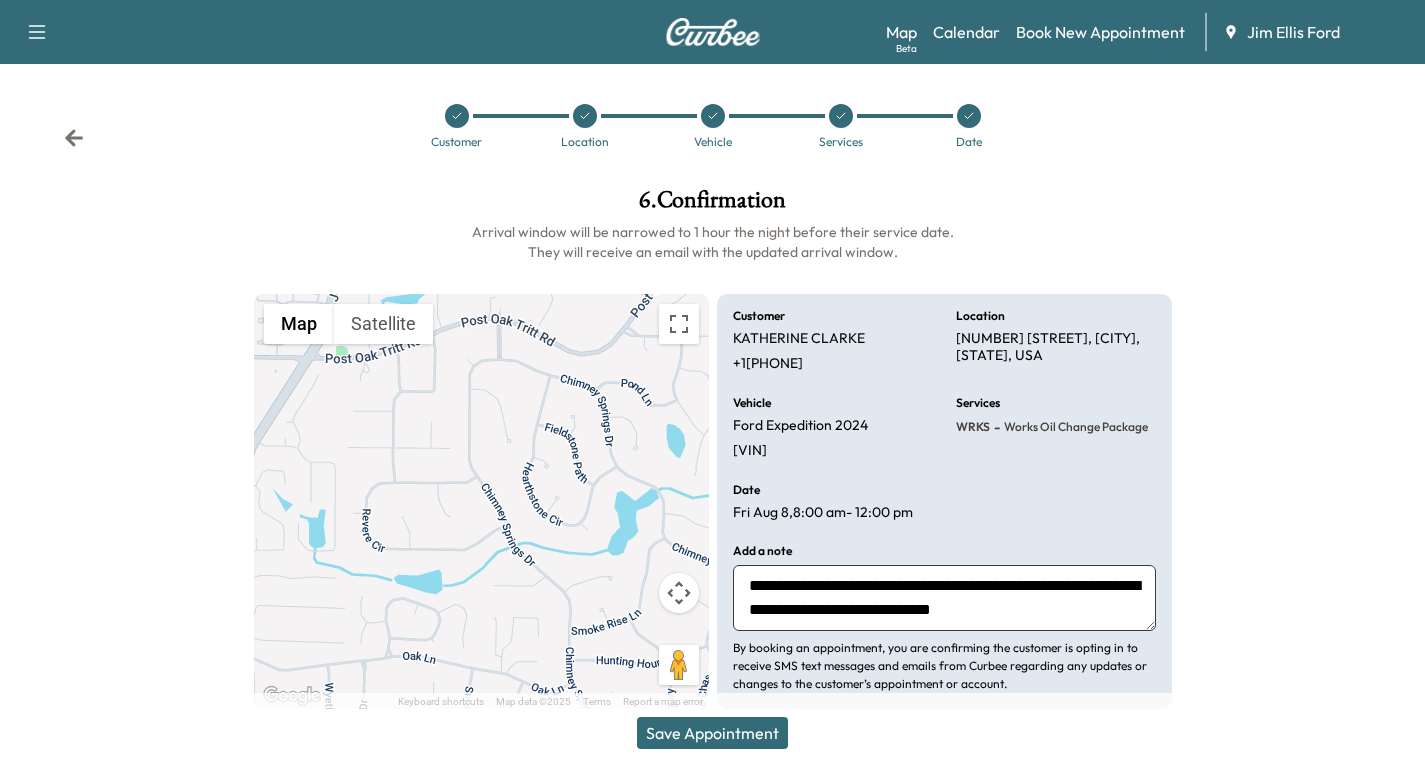 type on "**********" 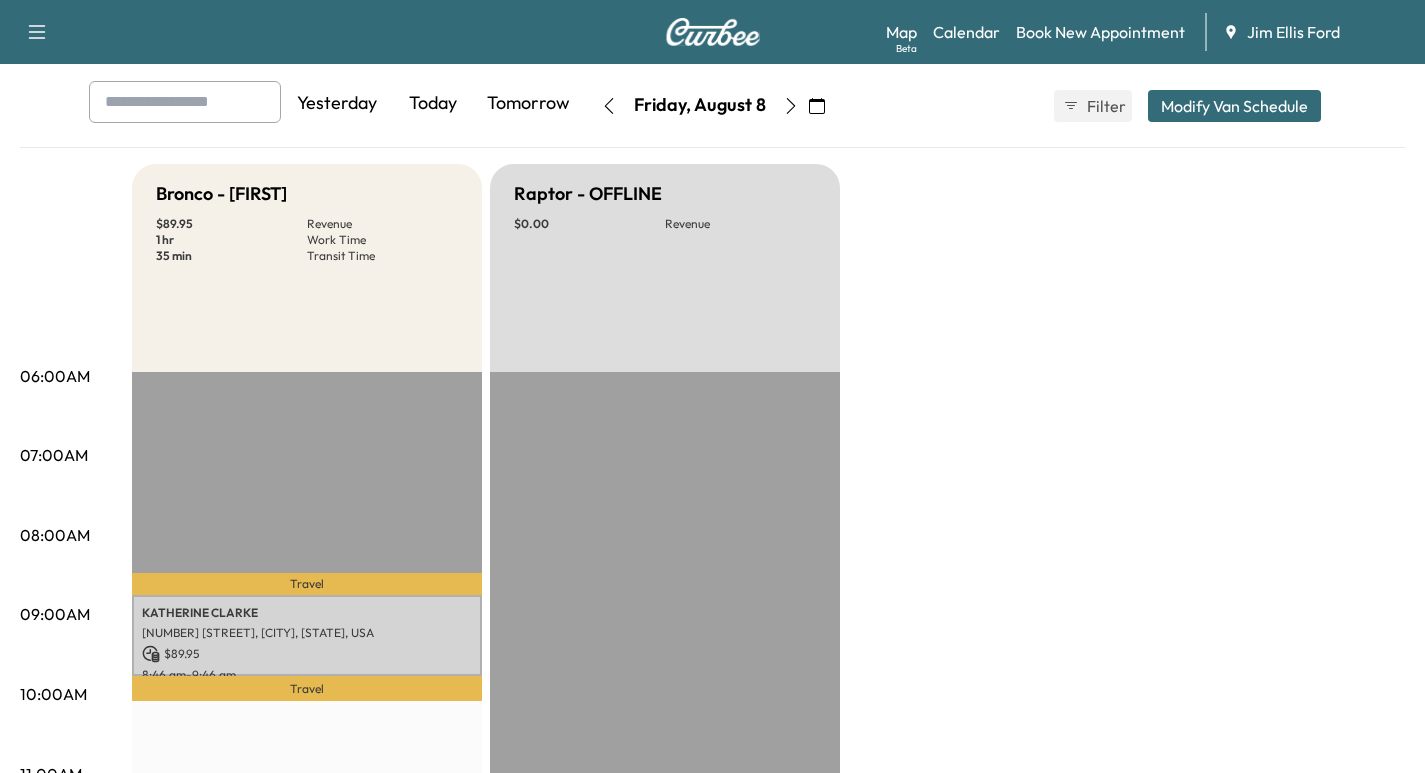 scroll, scrollTop: 128, scrollLeft: 0, axis: vertical 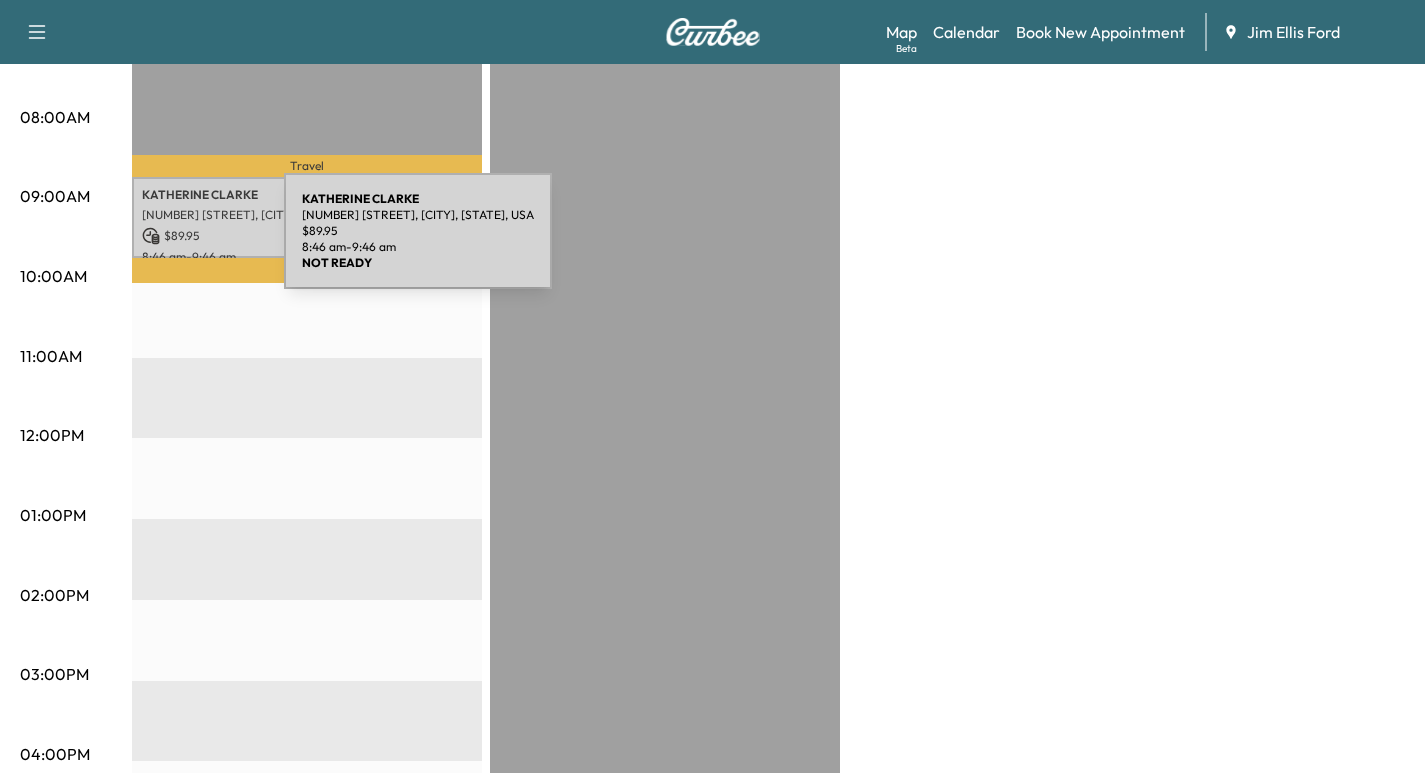 click on "[FIRST]   [LAST] [NUMBER] [STREET], [CITY], [STATE] [ZIP], USA  $ 89.95 [TIME]  -  [TIME]" at bounding box center [307, 217] 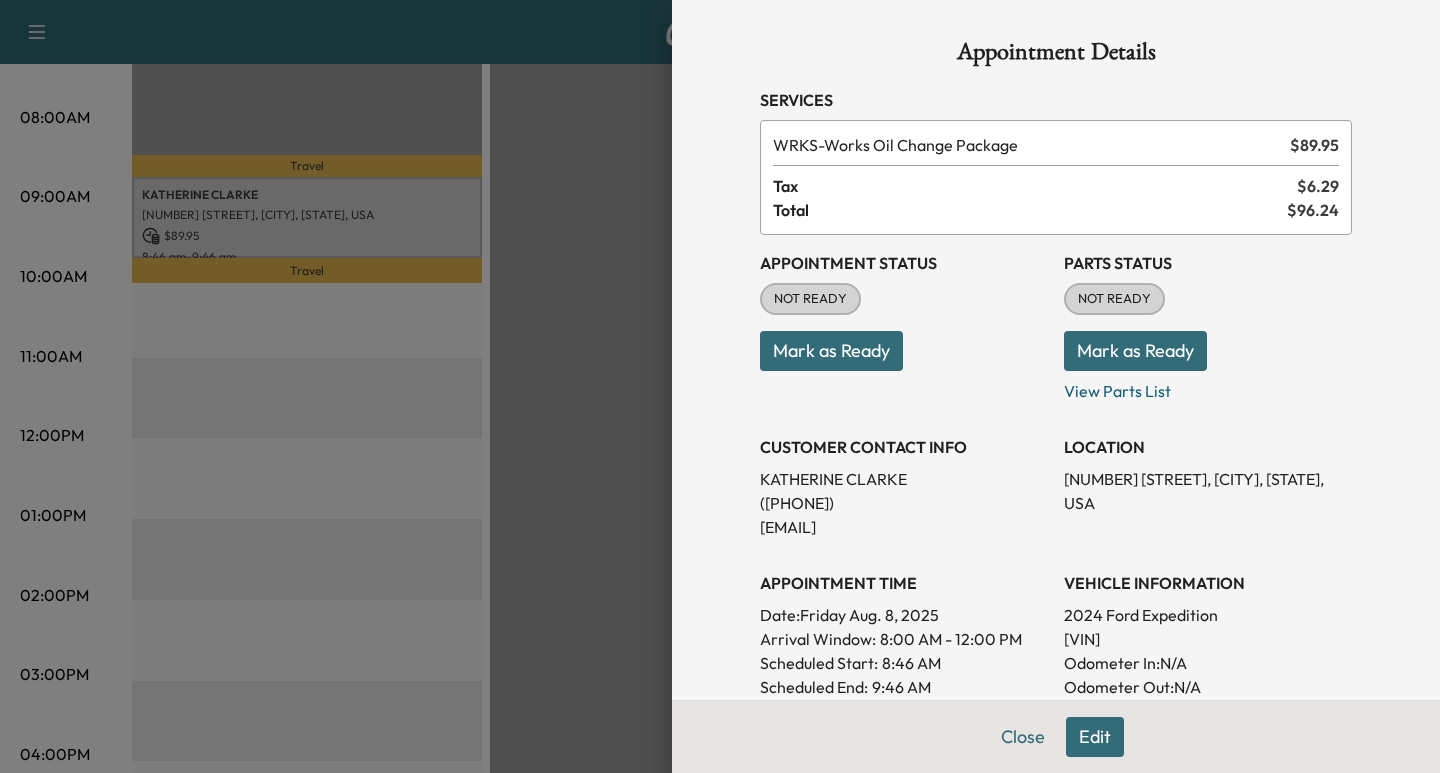click on "Close" at bounding box center [1023, 737] 